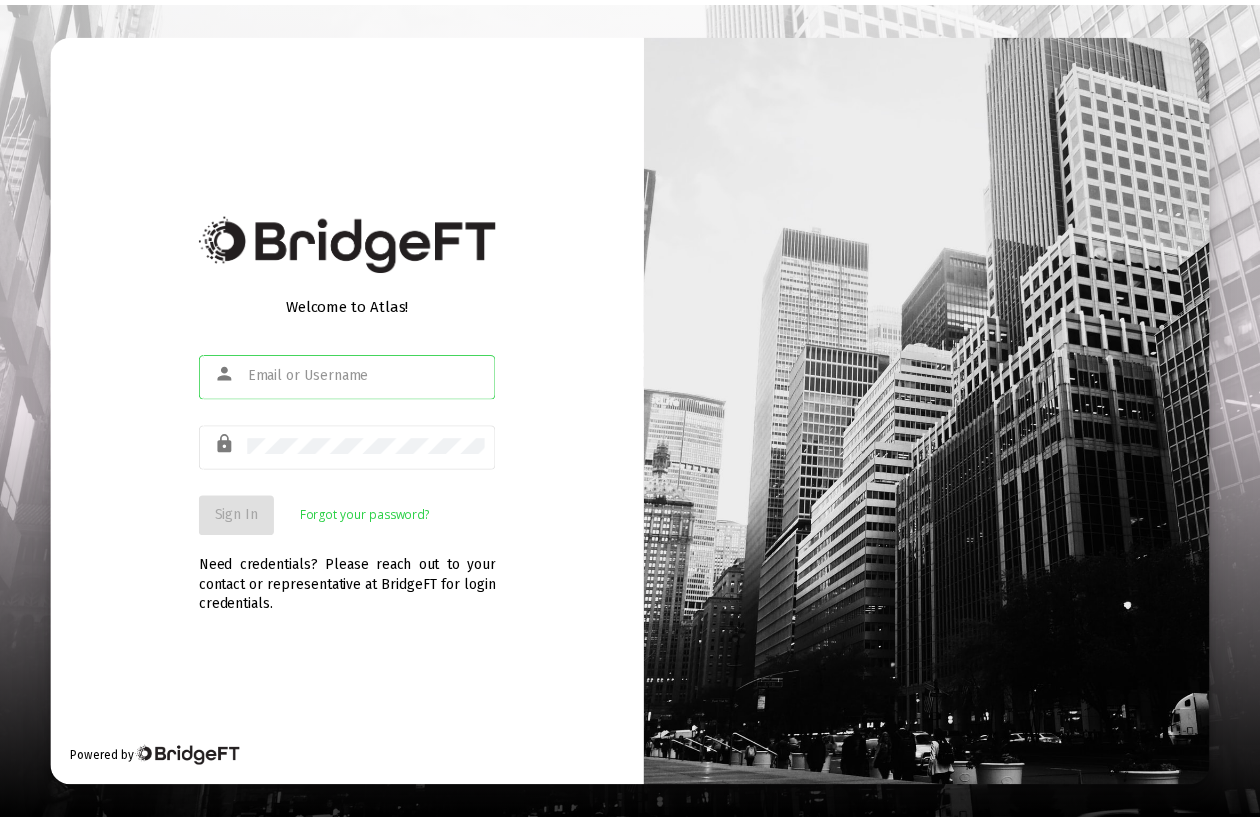 scroll, scrollTop: 0, scrollLeft: 0, axis: both 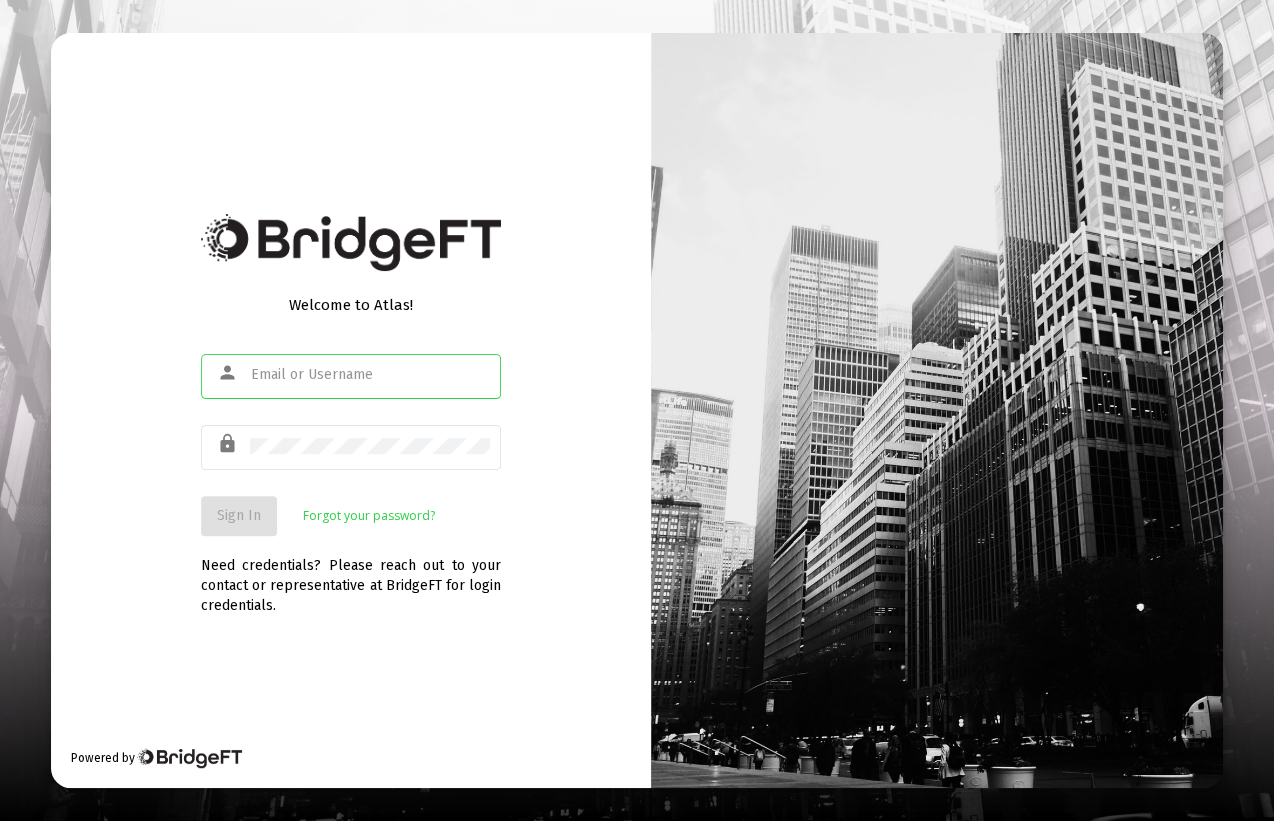 click at bounding box center [370, 375] 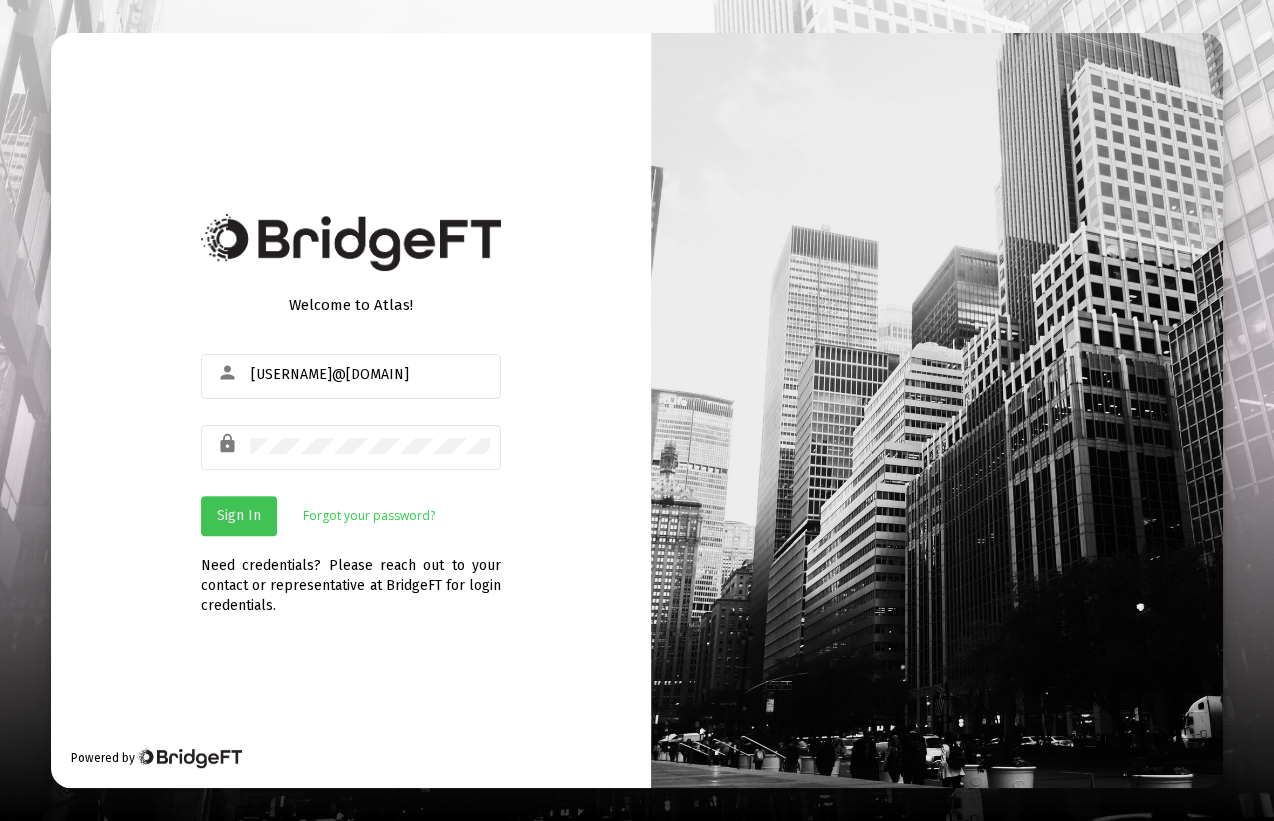 click on "Sign In" 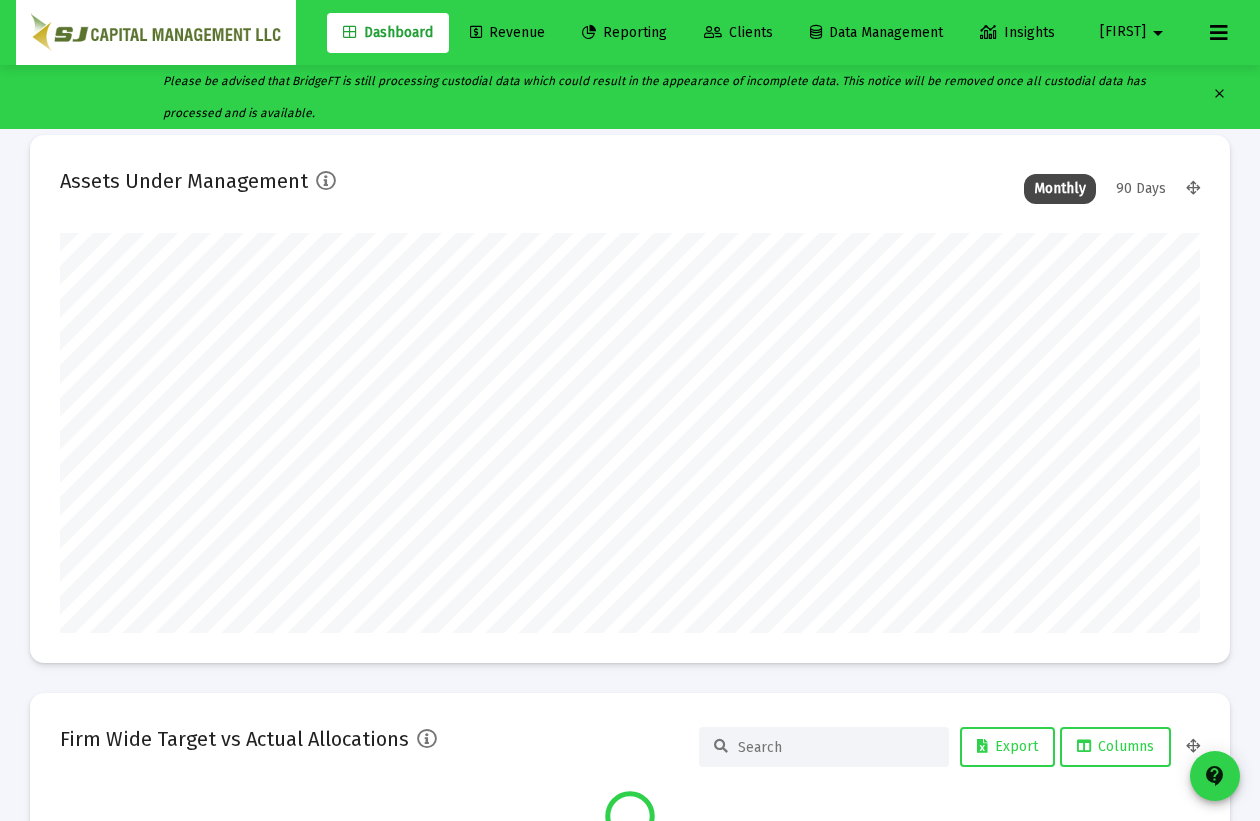scroll, scrollTop: 999600, scrollLeft: 998860, axis: both 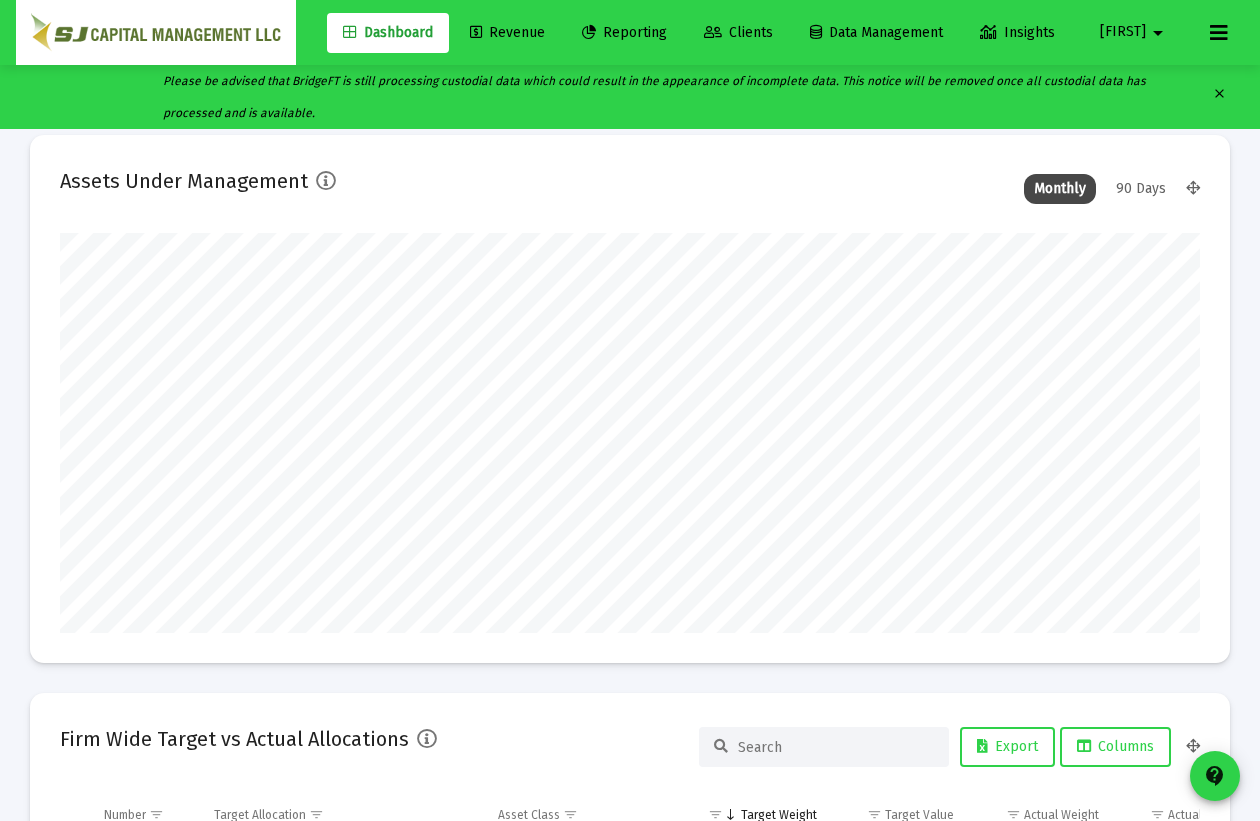 type on "[YYYY]-[MM]-[DD]" 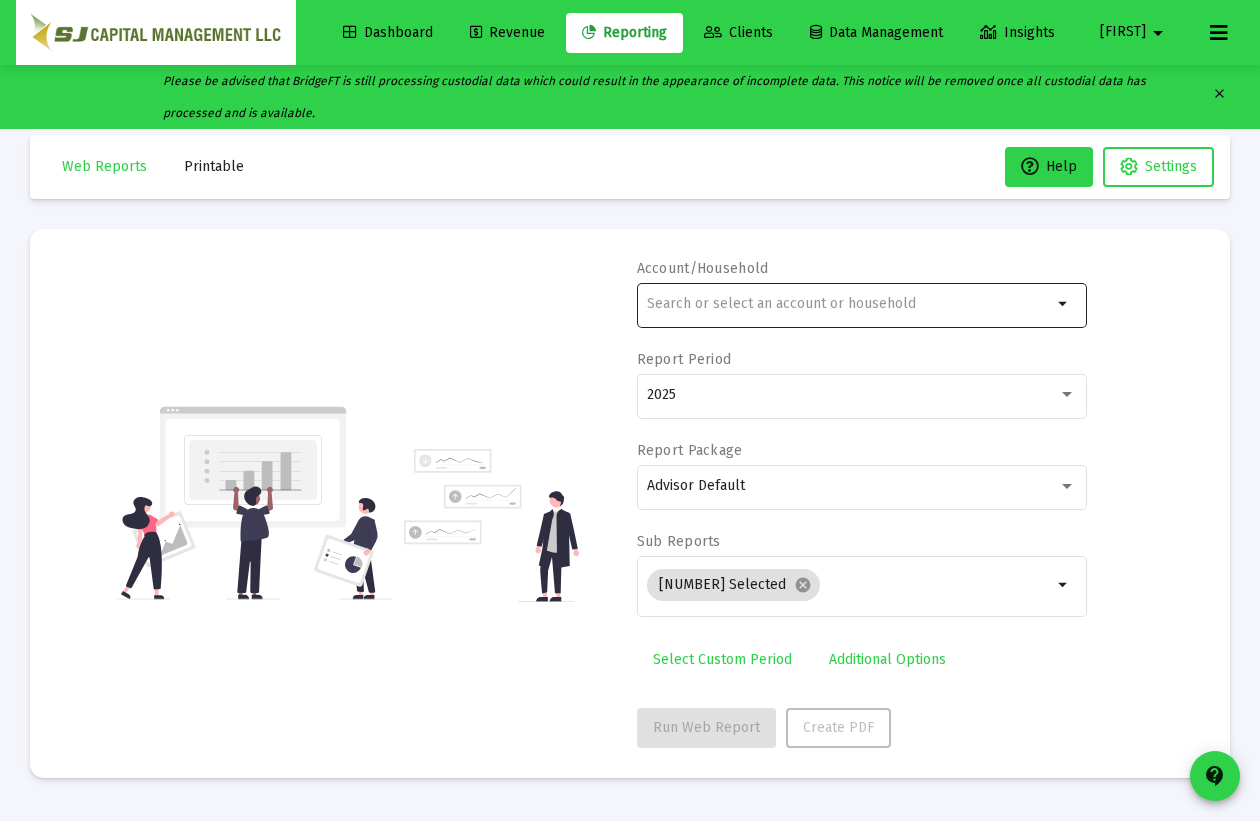 click 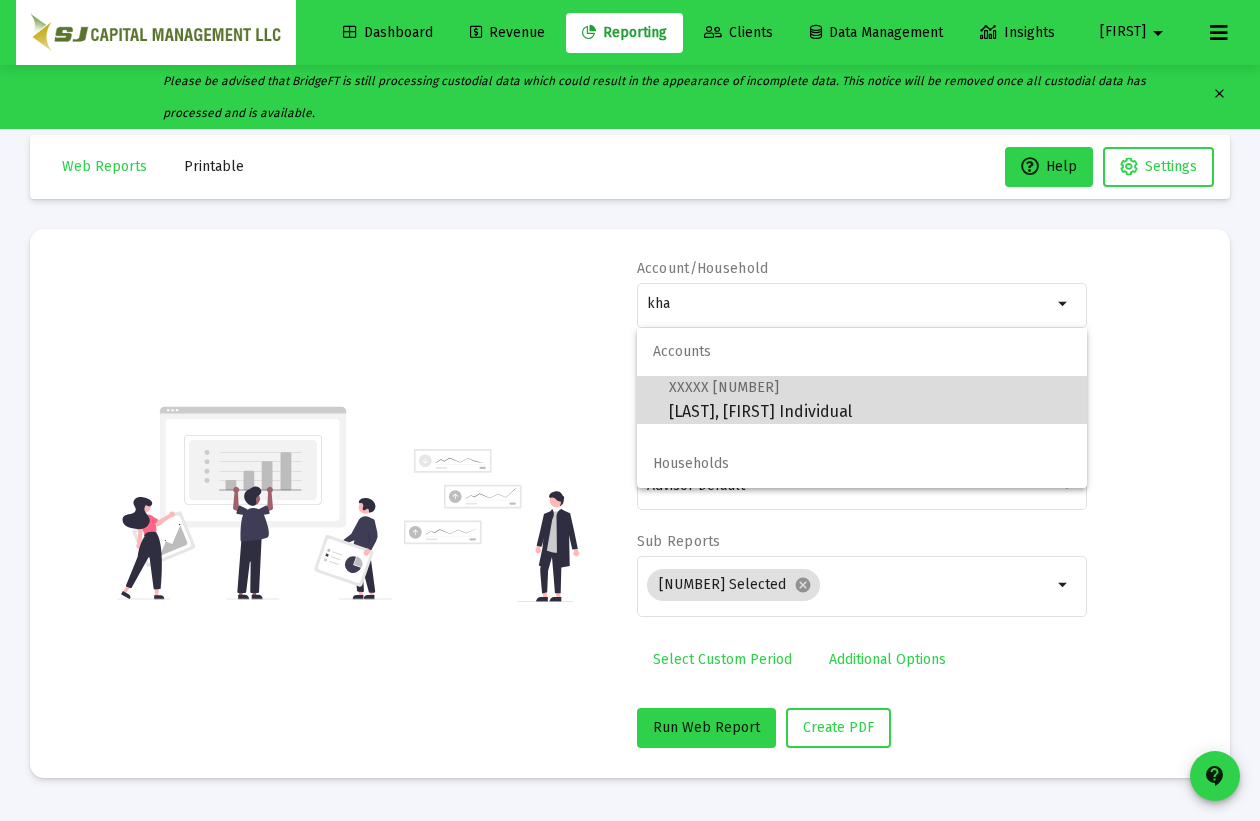 click on "[NUMBER] [LAST], [FIRST] Individual" at bounding box center (870, 399) 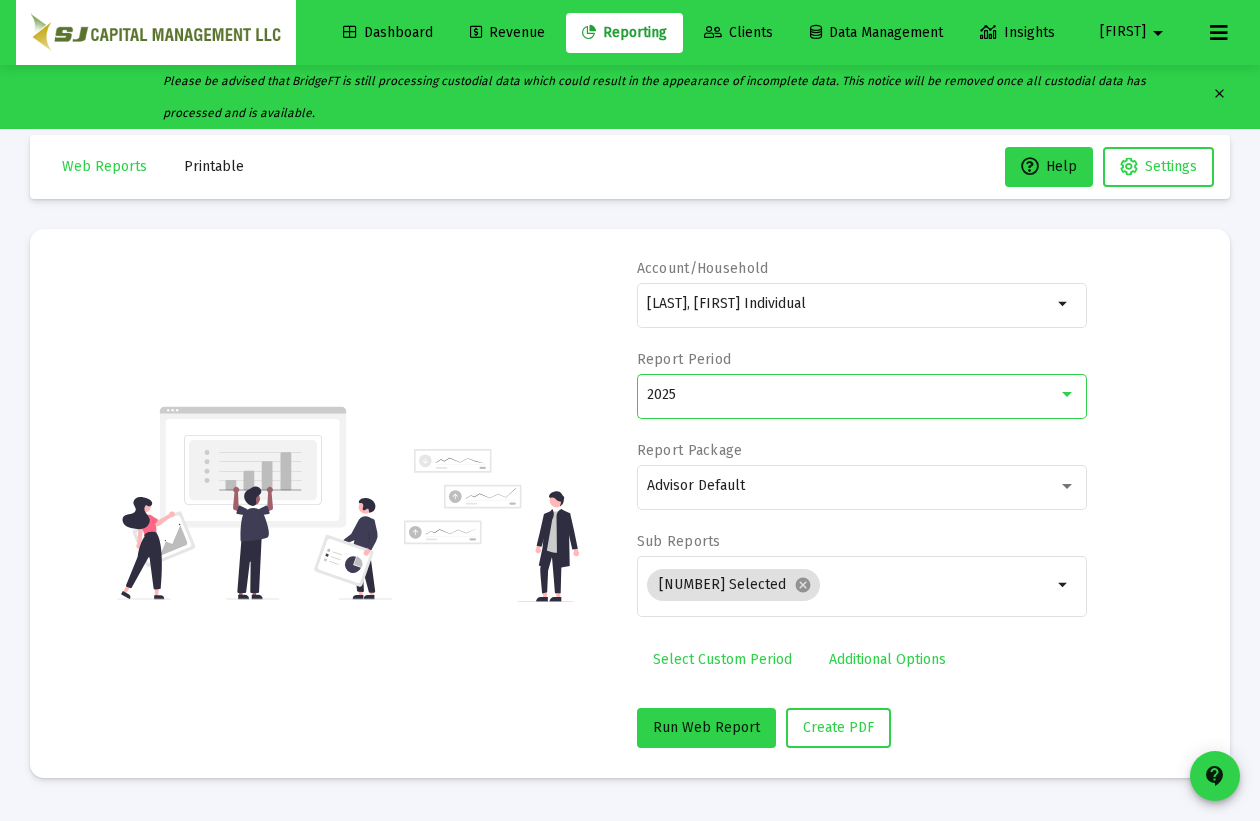 click on "2025" at bounding box center (852, 395) 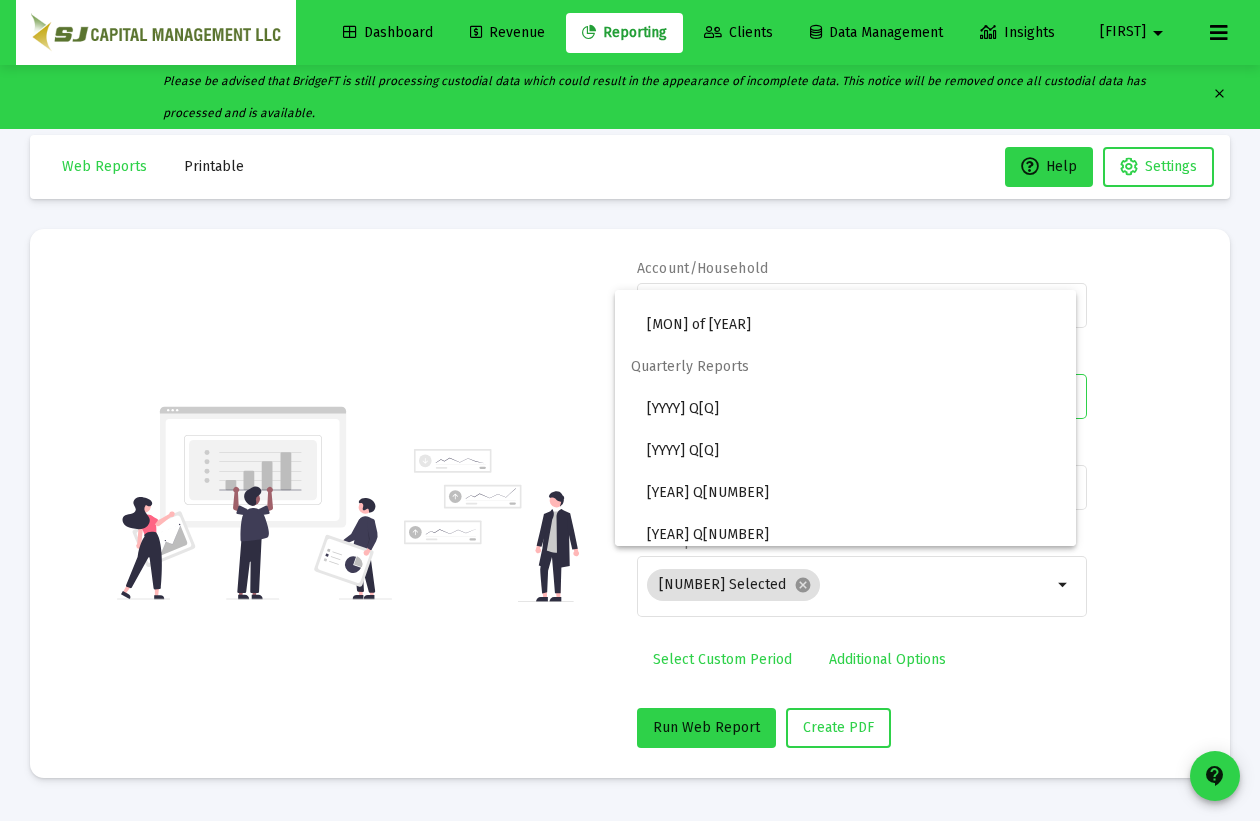 scroll, scrollTop: 667, scrollLeft: 0, axis: vertical 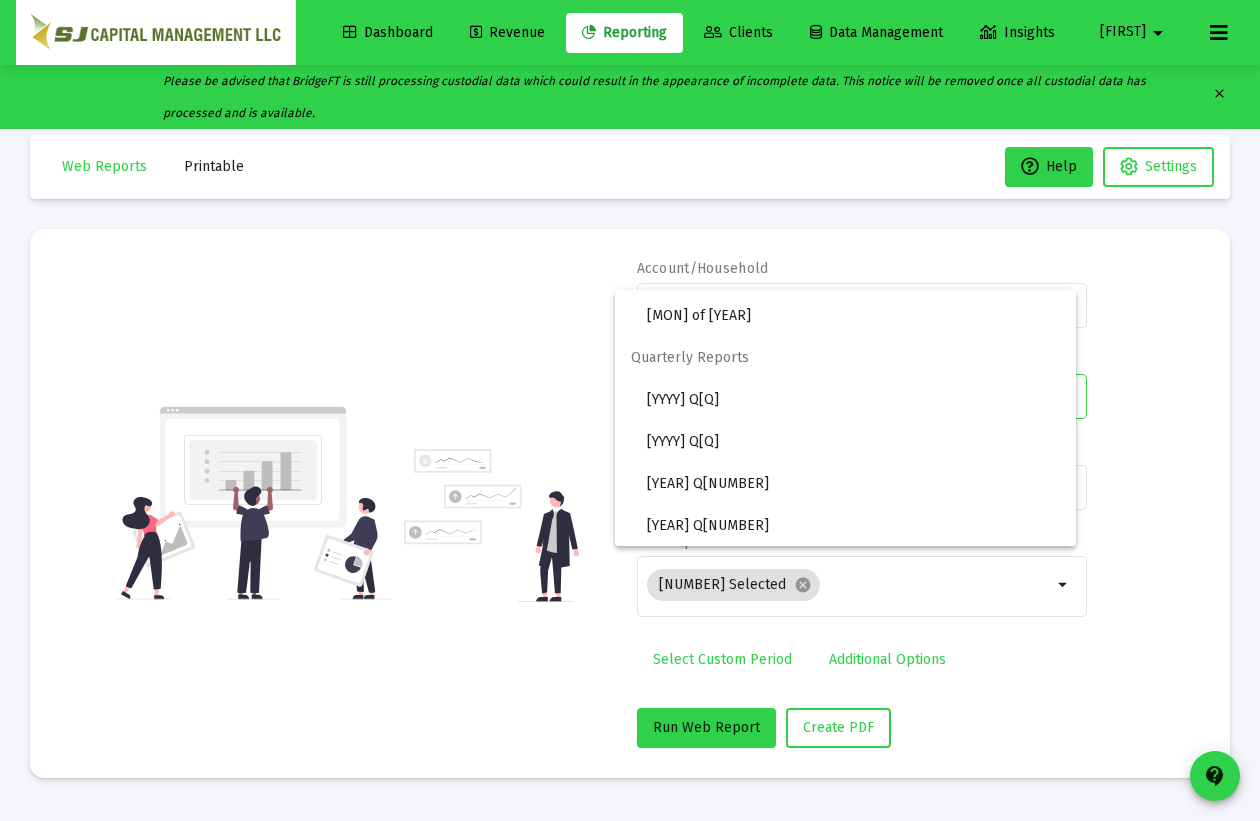 click at bounding box center (630, 410) 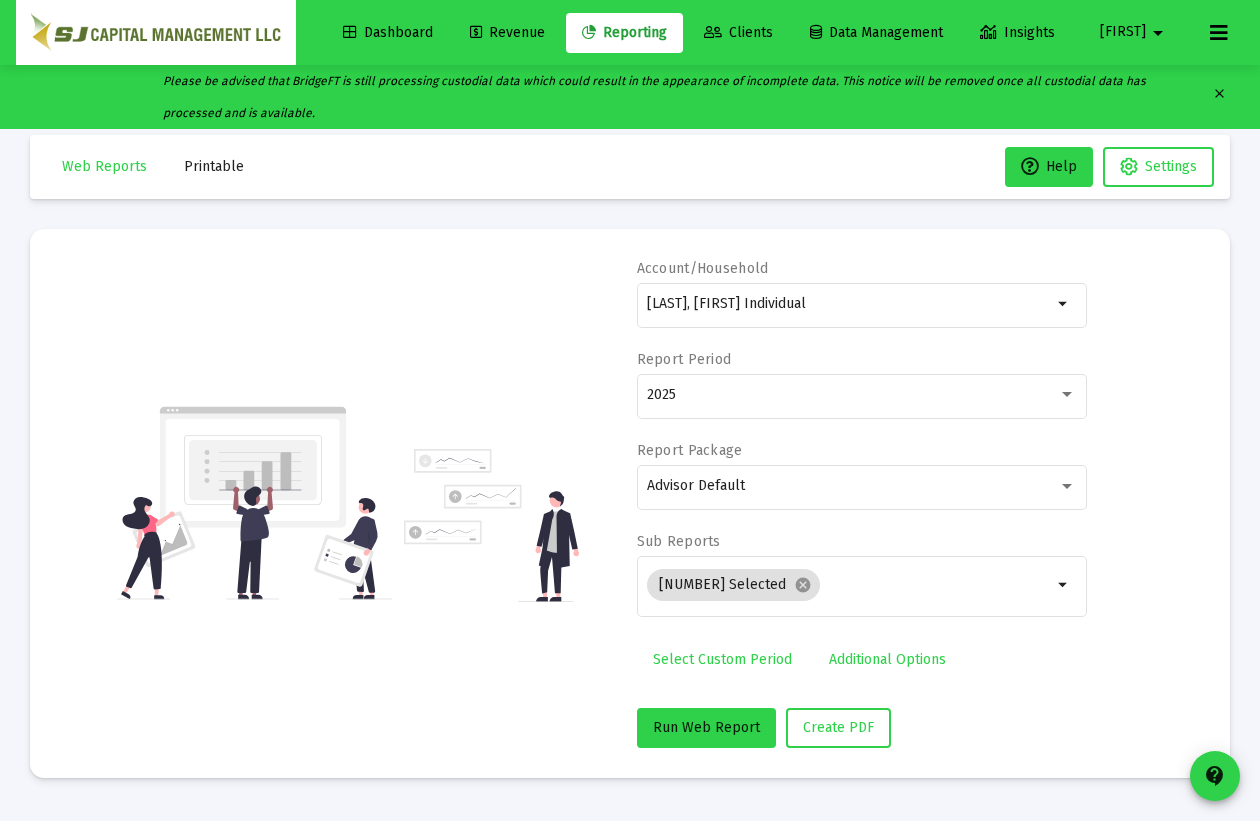 click on "Select Custom Period" 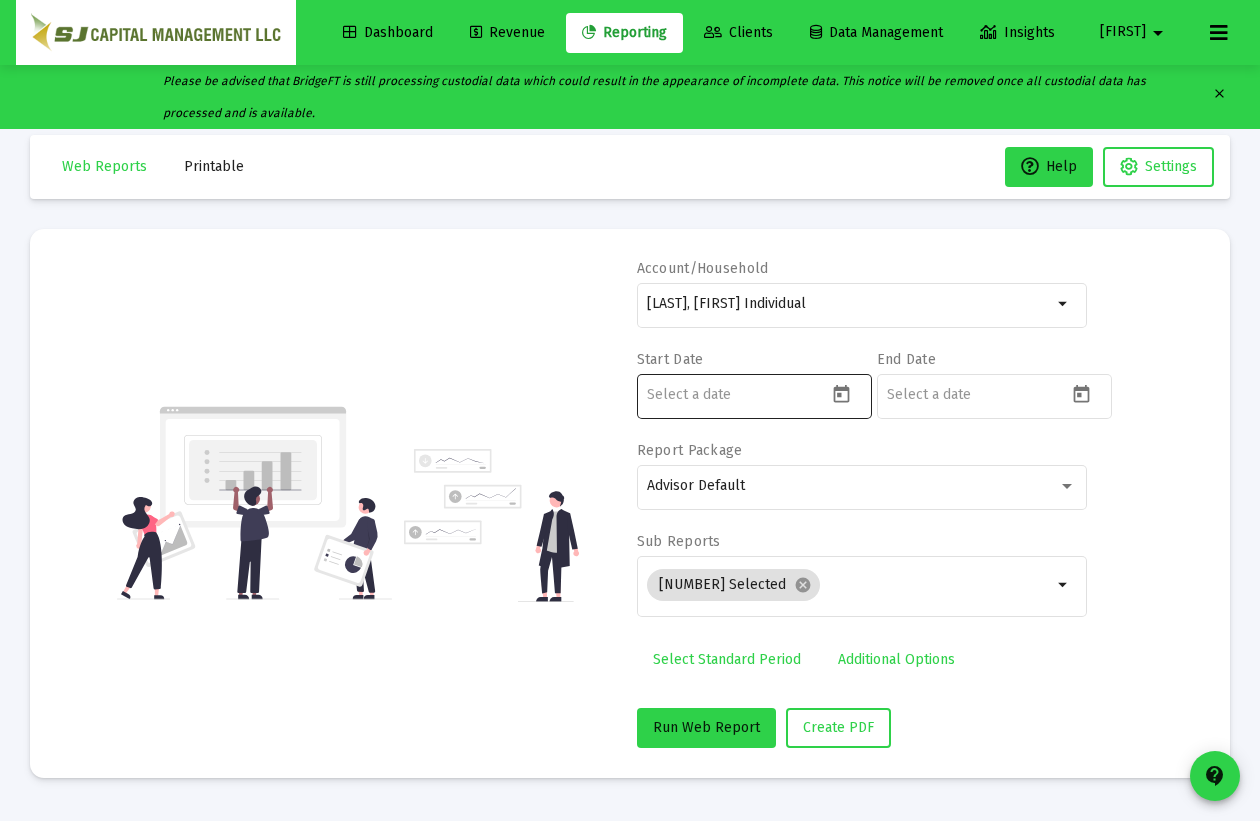 click 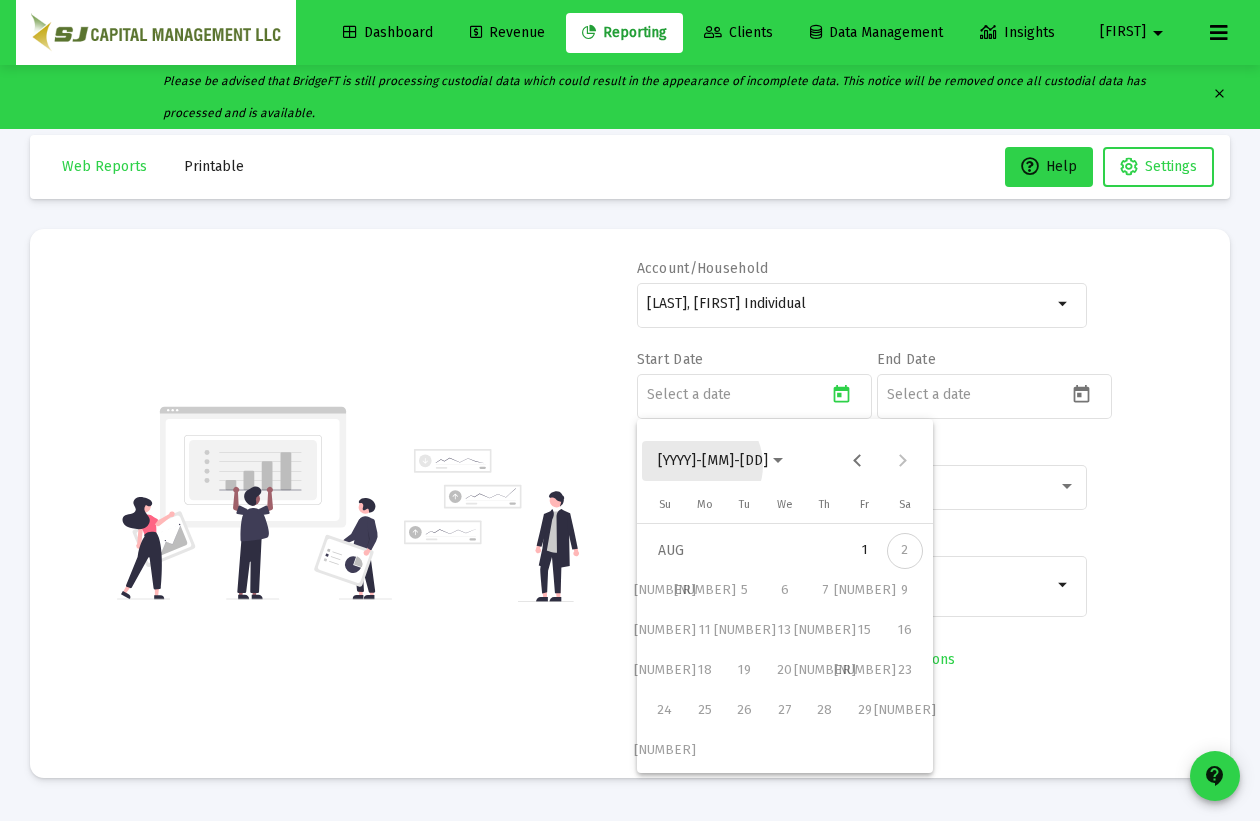 click on "[YYYY]-[MM]-[DD]" at bounding box center (713, 460) 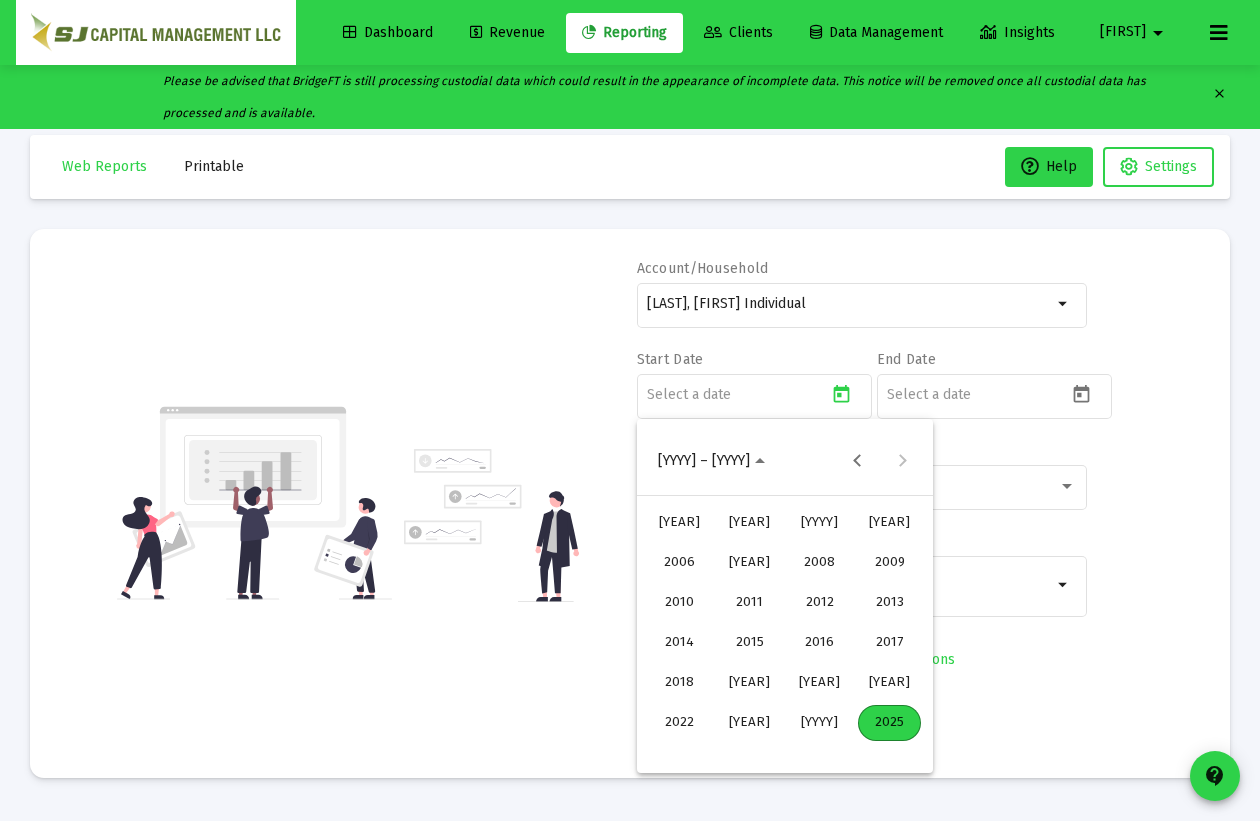 click on "[YYYY]" at bounding box center [819, 723] 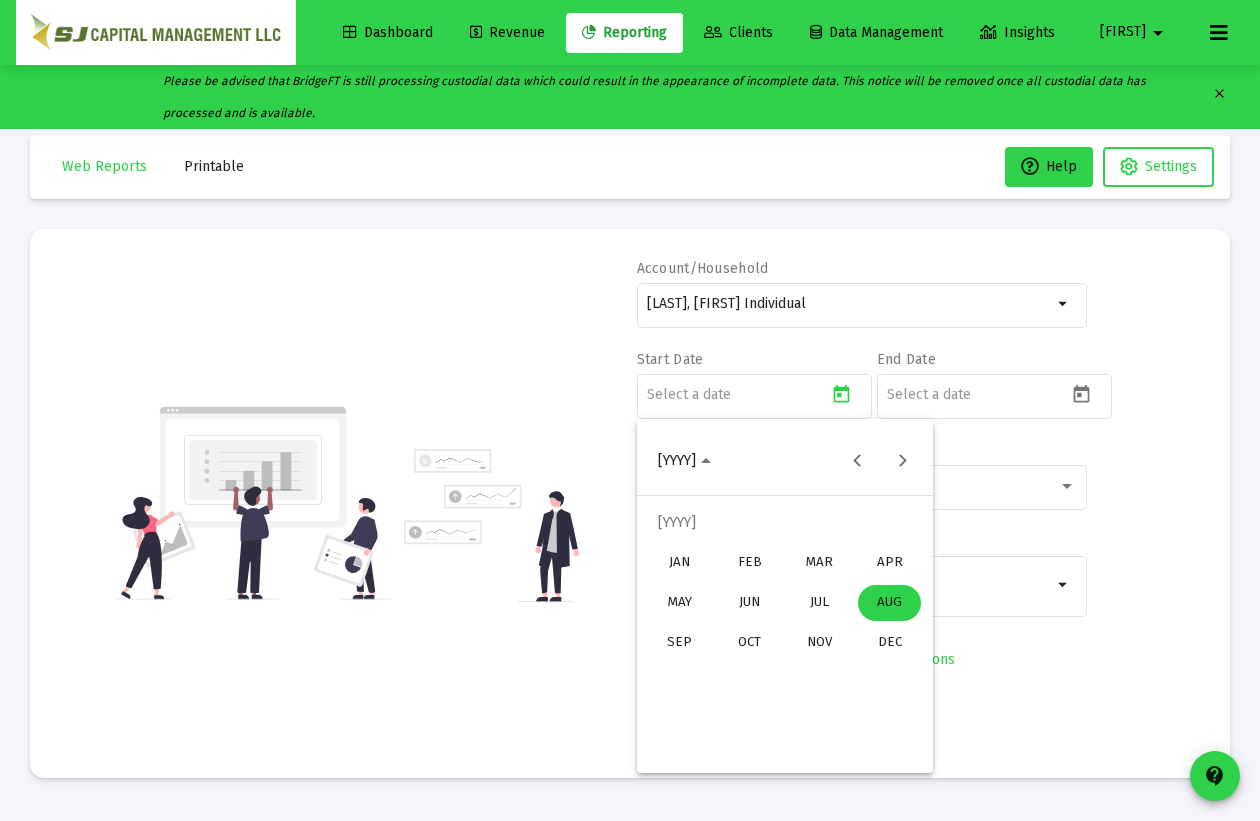 click on "DEC" at bounding box center (889, 643) 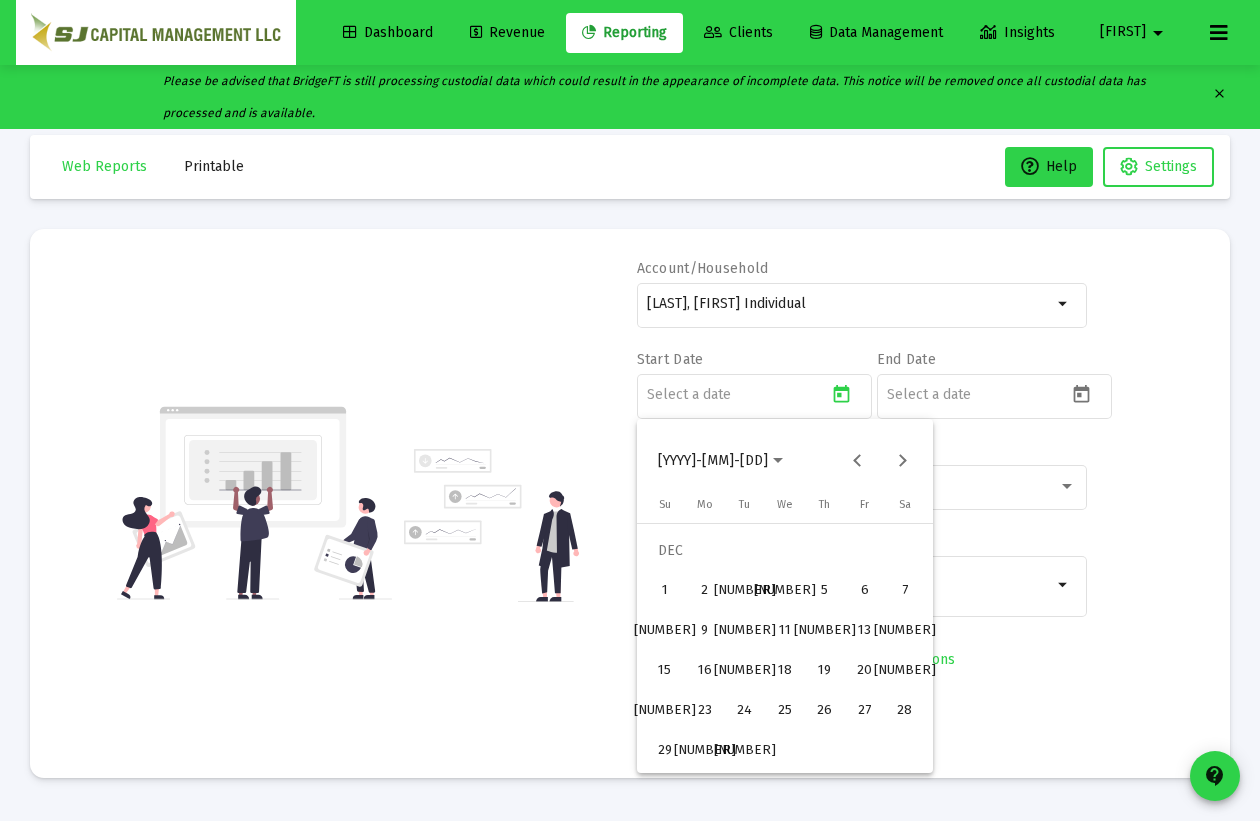 click on "[NUMBER]" at bounding box center [745, 751] 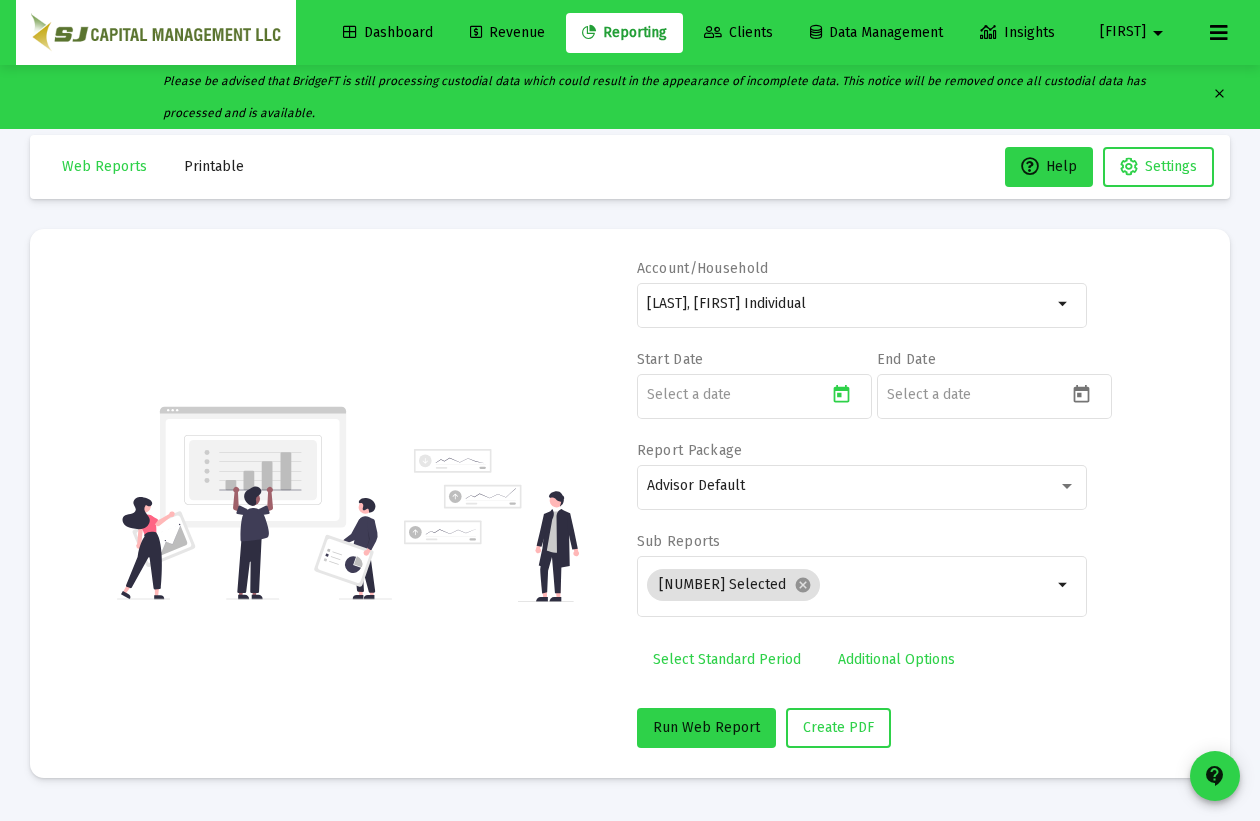type on "[YYYY]-[MM]-[DD]" 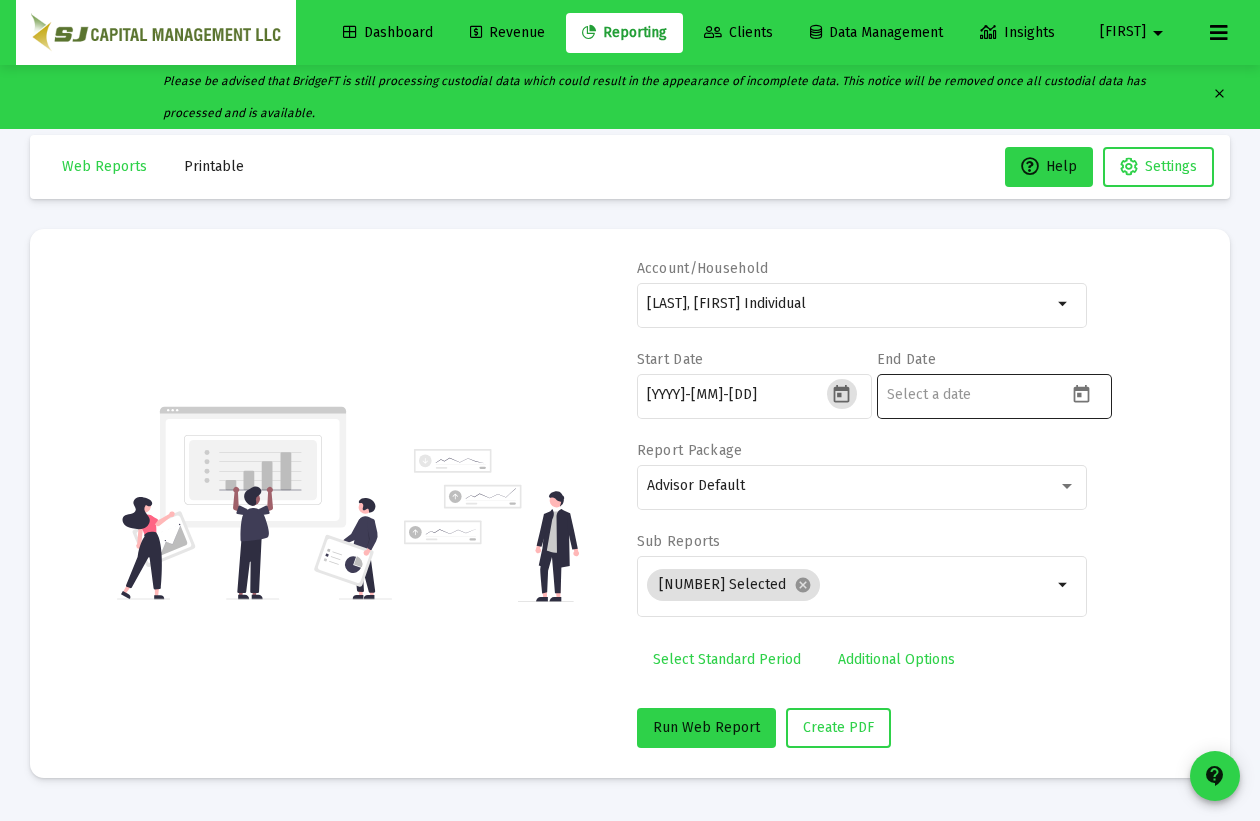 click 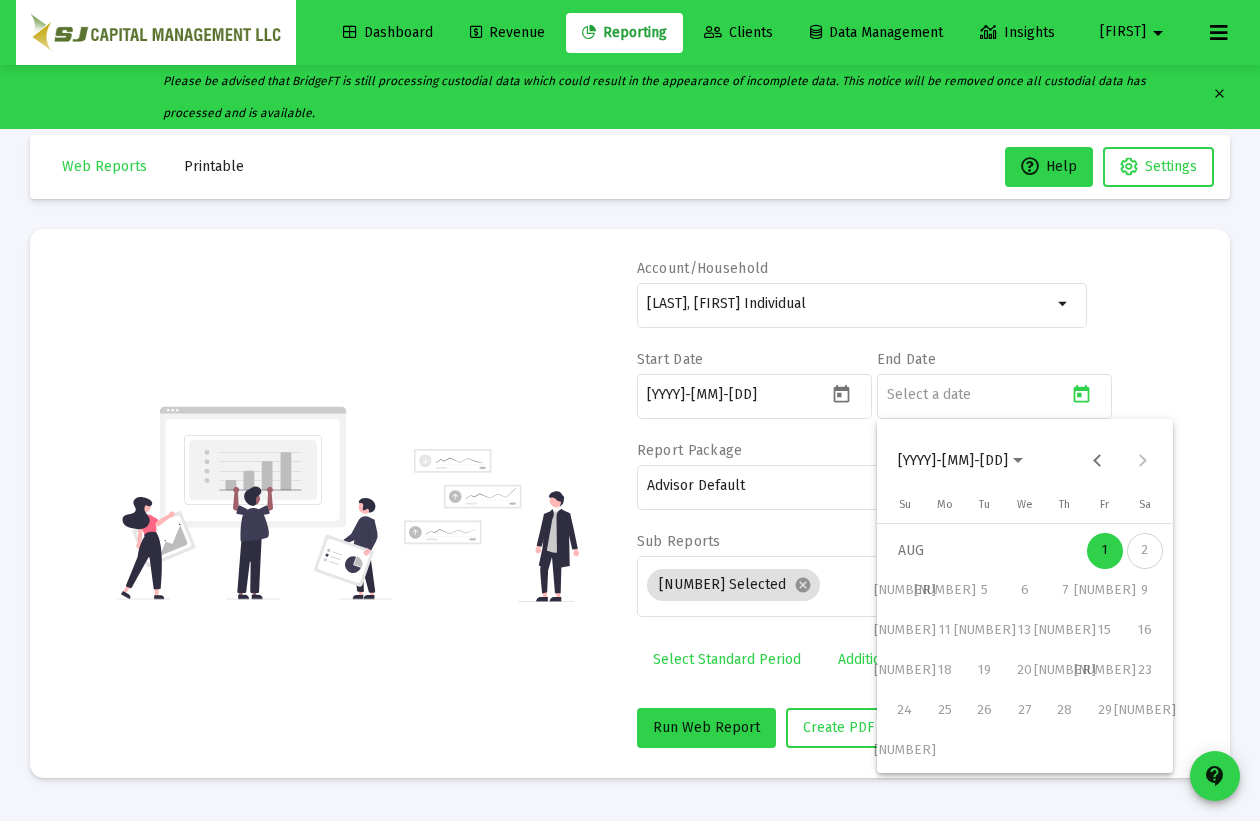 click on "[YYYY]-[MM]-[DD]" at bounding box center (953, 460) 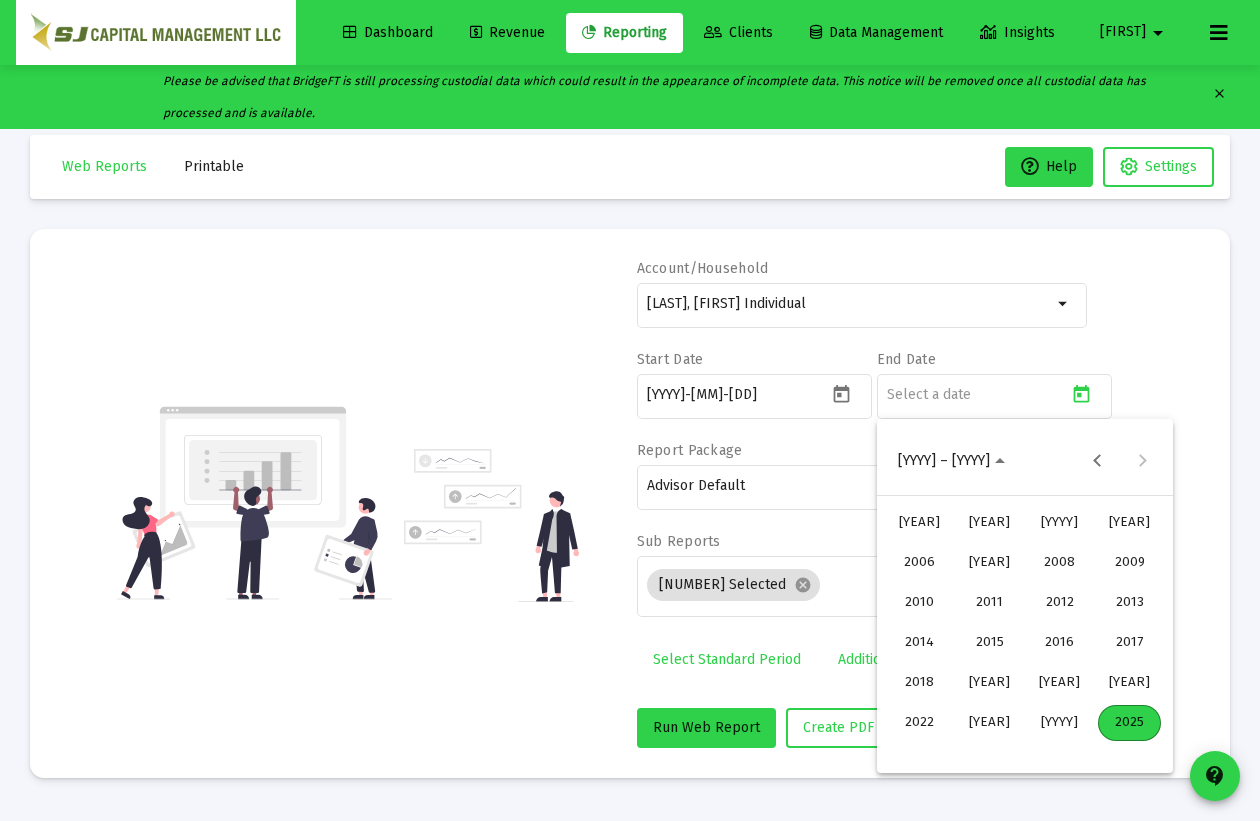 click on "2025" at bounding box center [1129, 723] 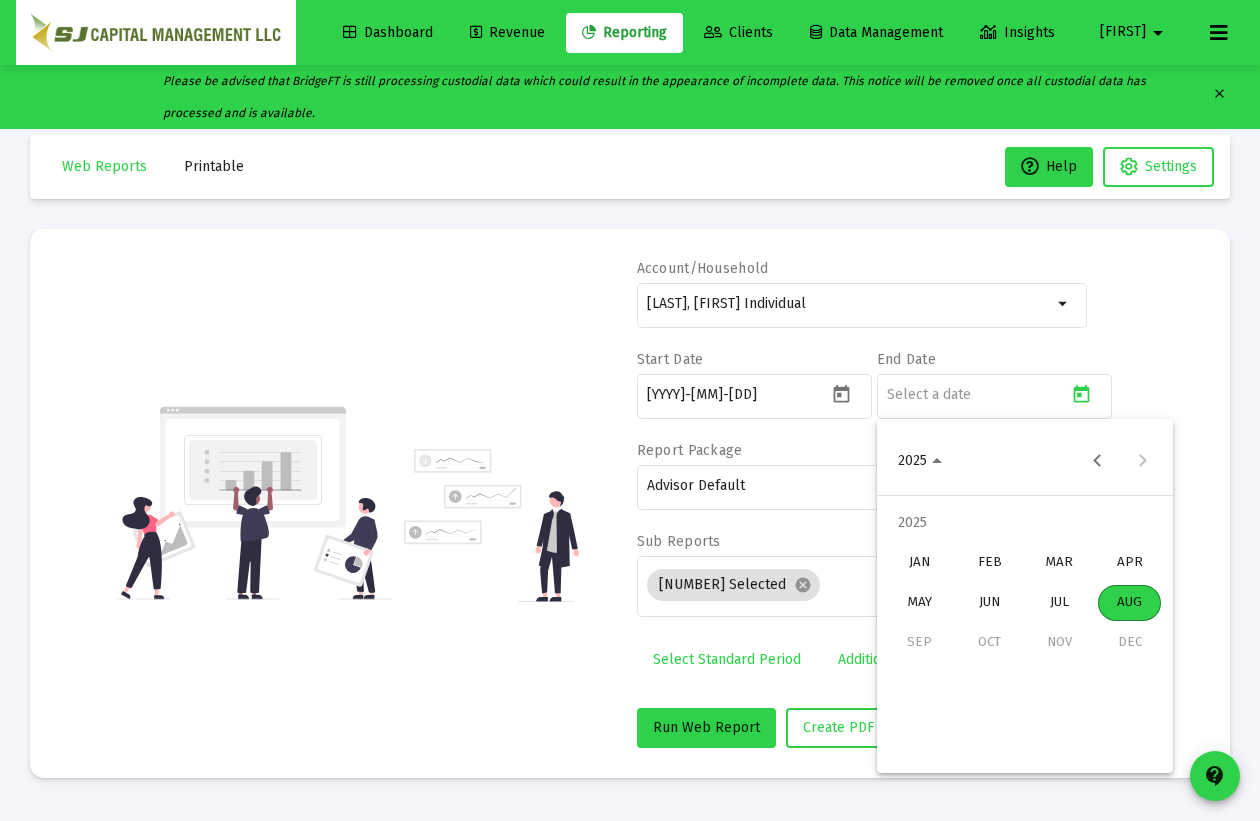 click on "JUL" at bounding box center (1059, 603) 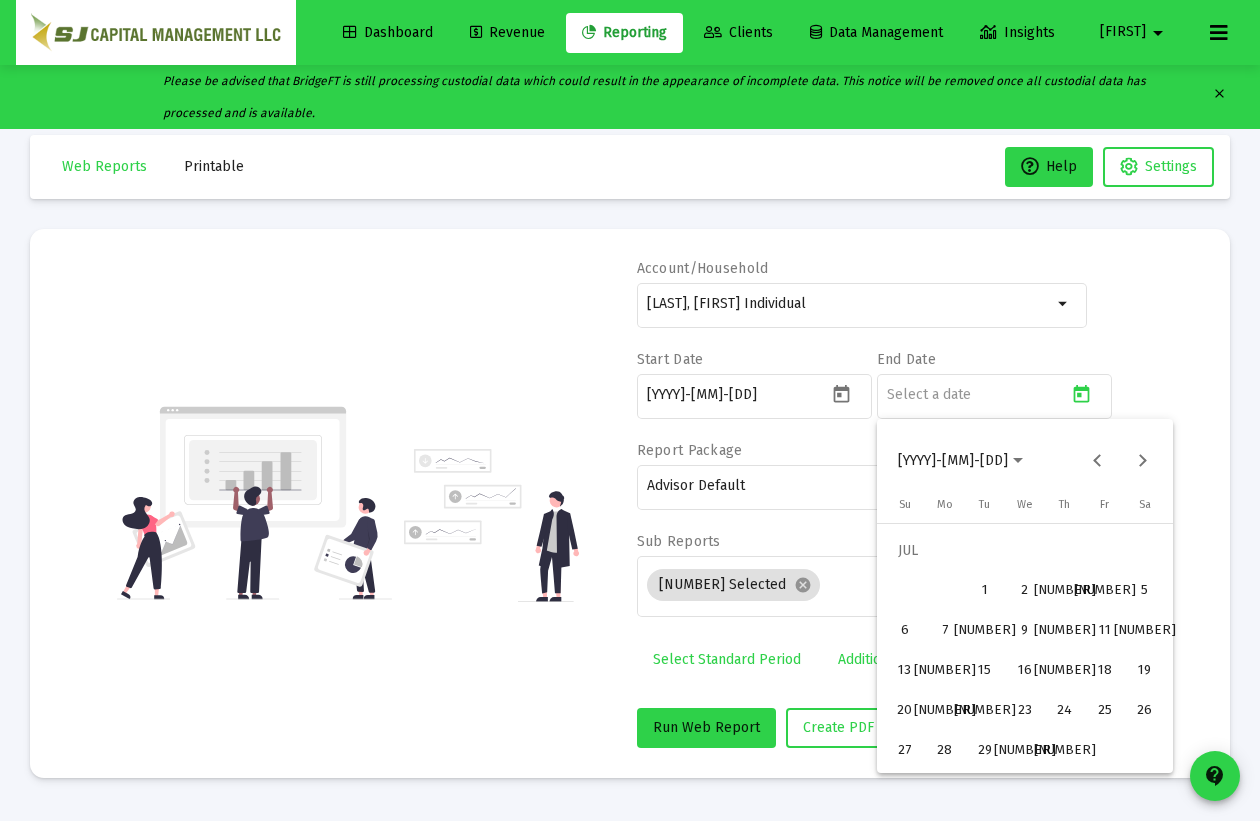 click on "[NUMBER]" at bounding box center [1065, 751] 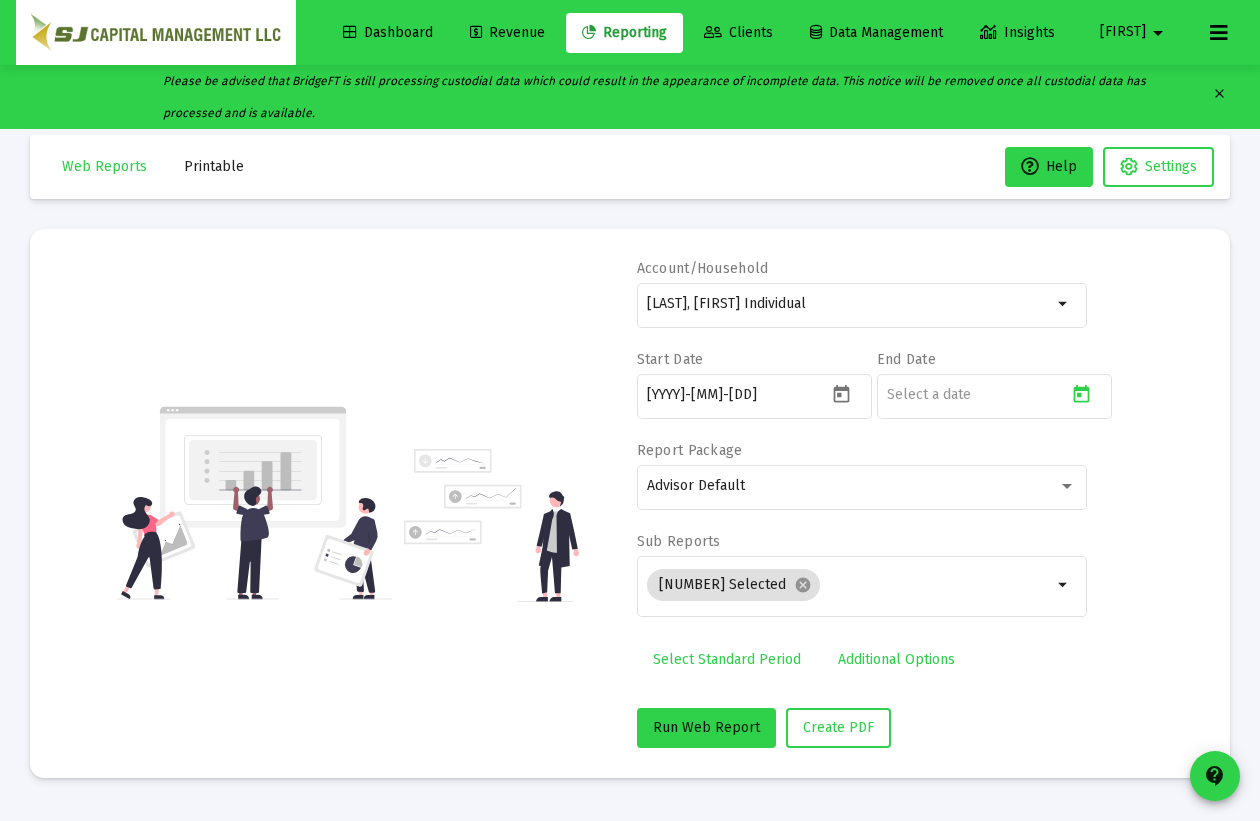 type on "[YYYY]-[MM]-[DD]" 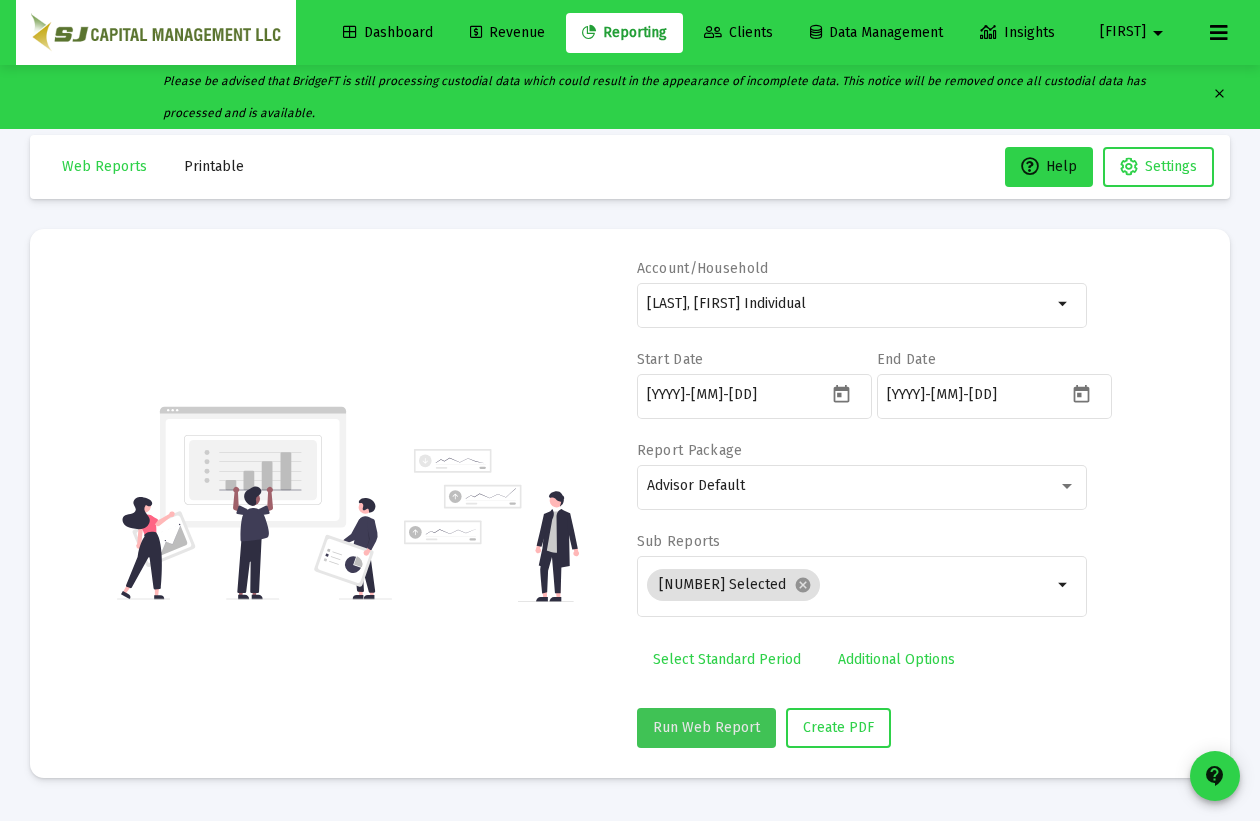 click on "Run Web Report" 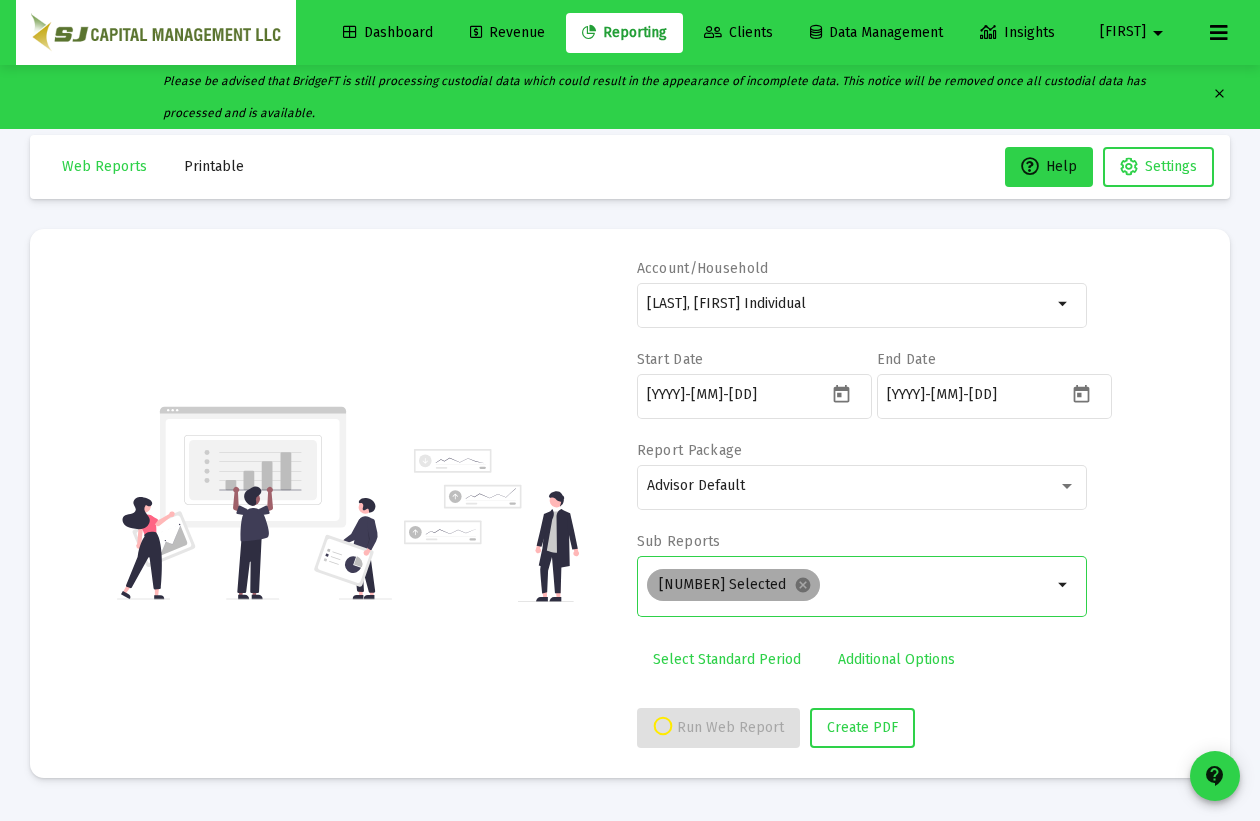 click on "cancel" at bounding box center (803, 585) 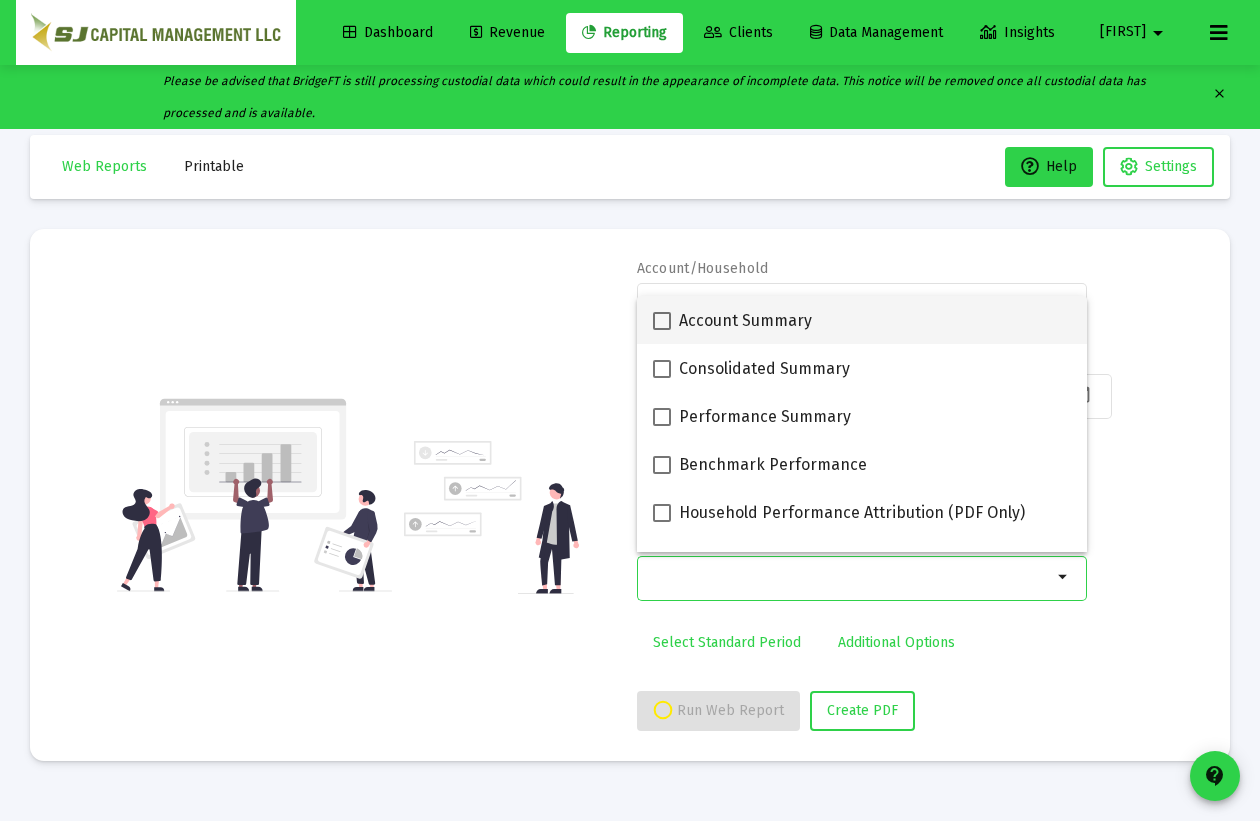 click at bounding box center [662, 321] 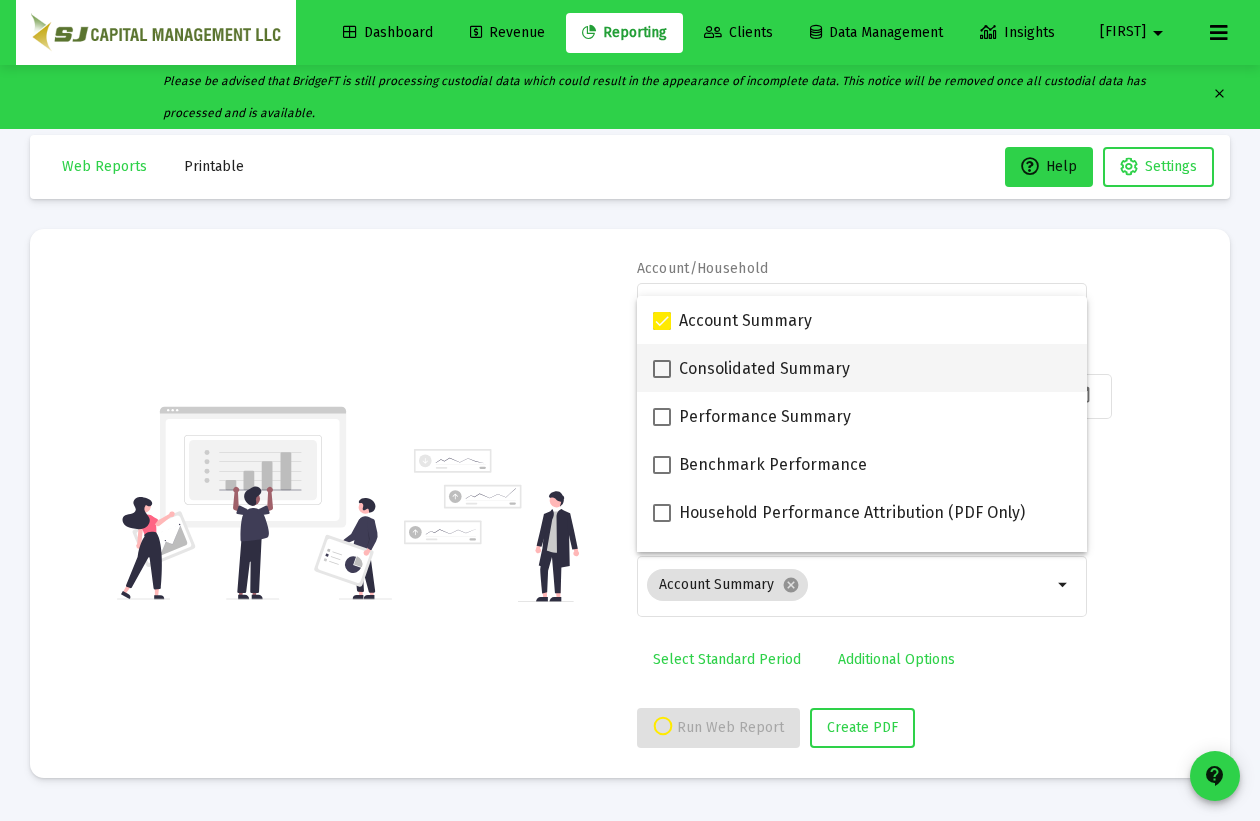 click at bounding box center (662, 369) 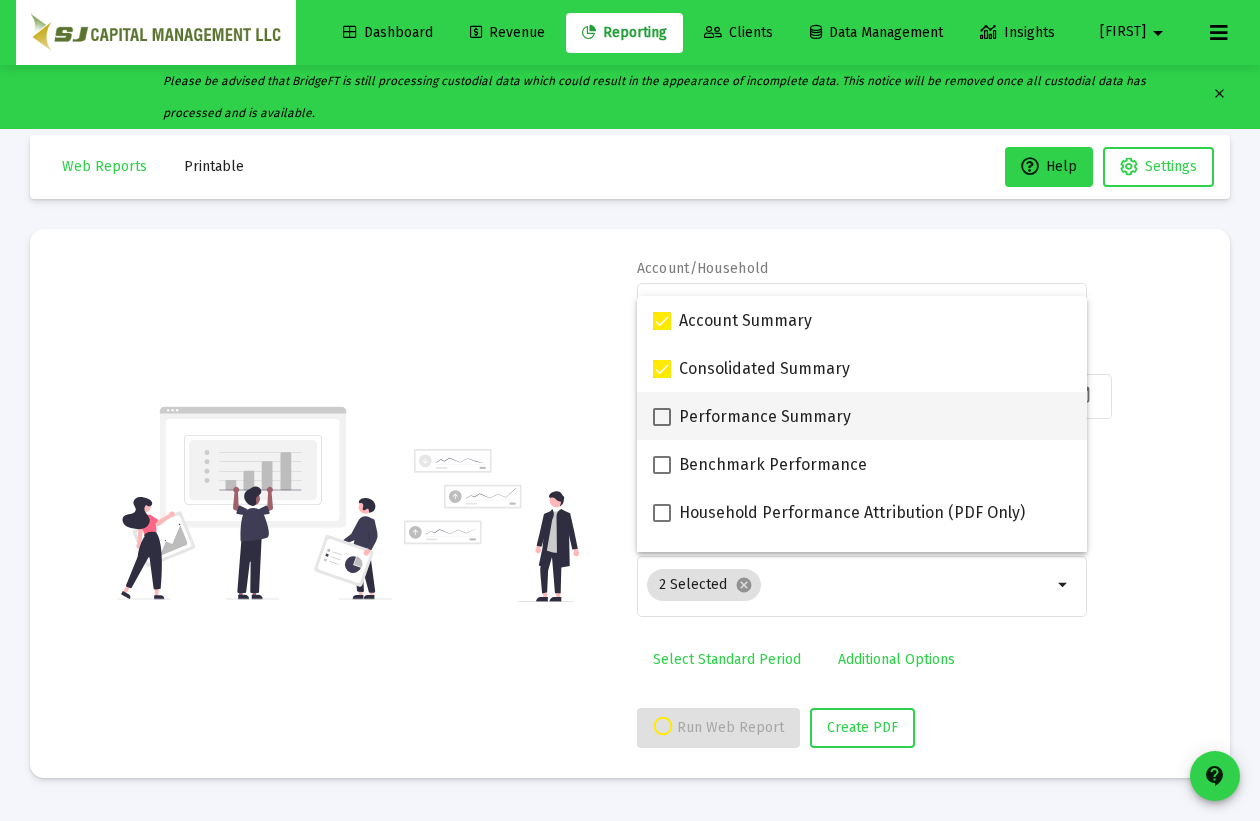 click at bounding box center (662, 417) 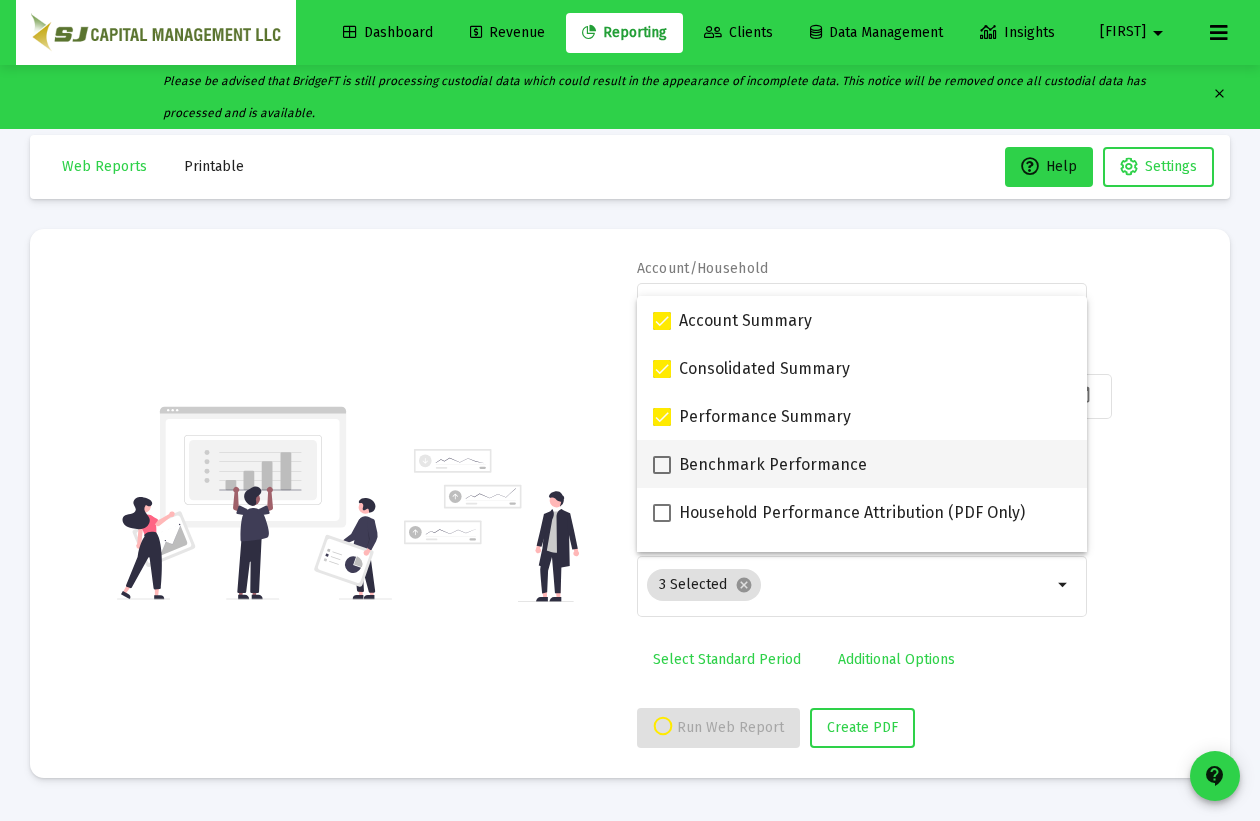 click on "Benchmark Performance" at bounding box center (760, 465) 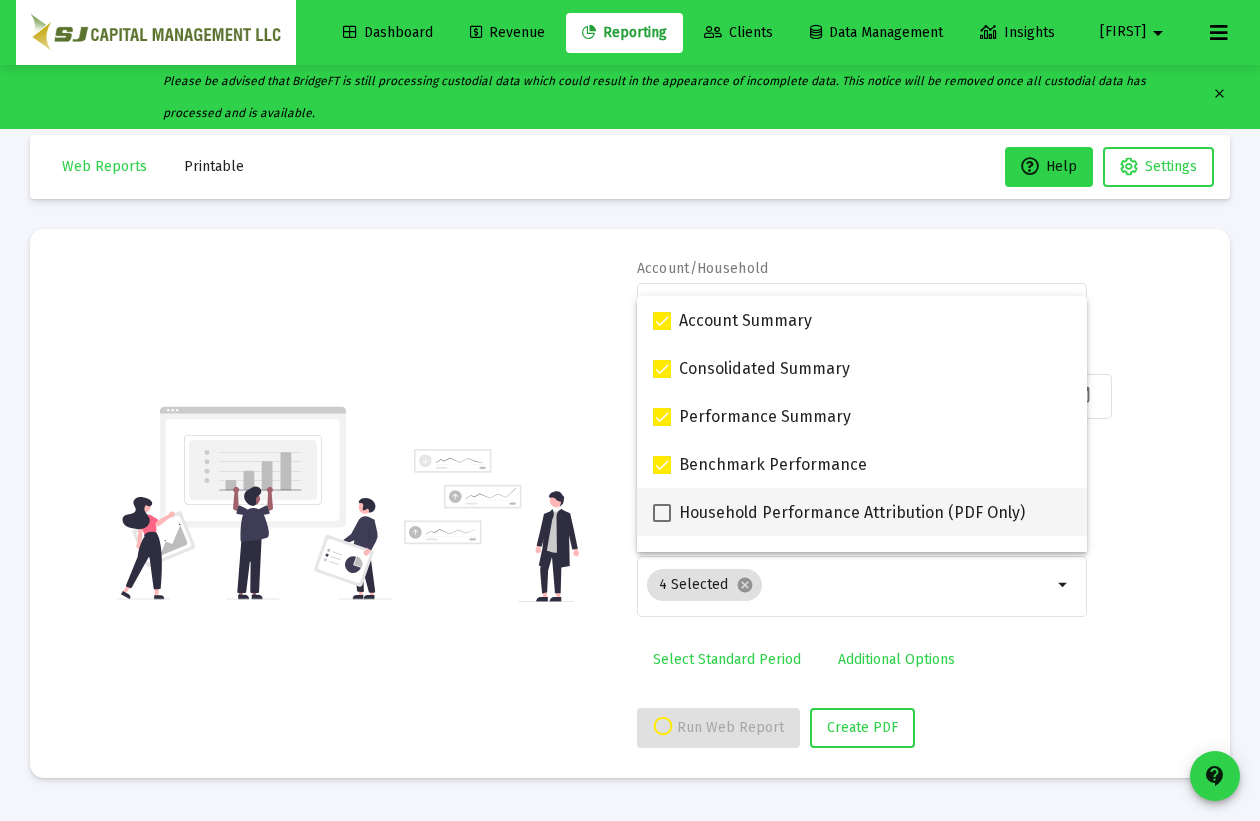 click at bounding box center (662, 513) 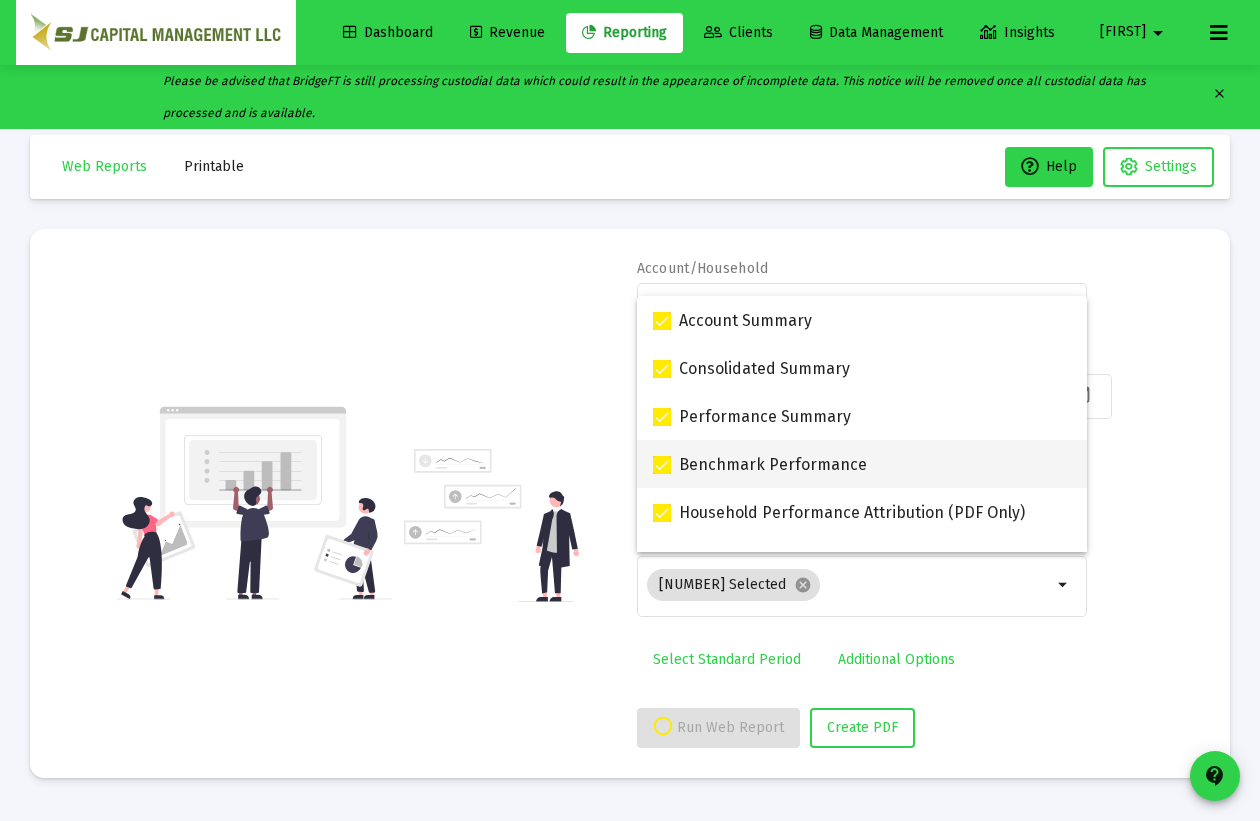 scroll, scrollTop: 90, scrollLeft: 0, axis: vertical 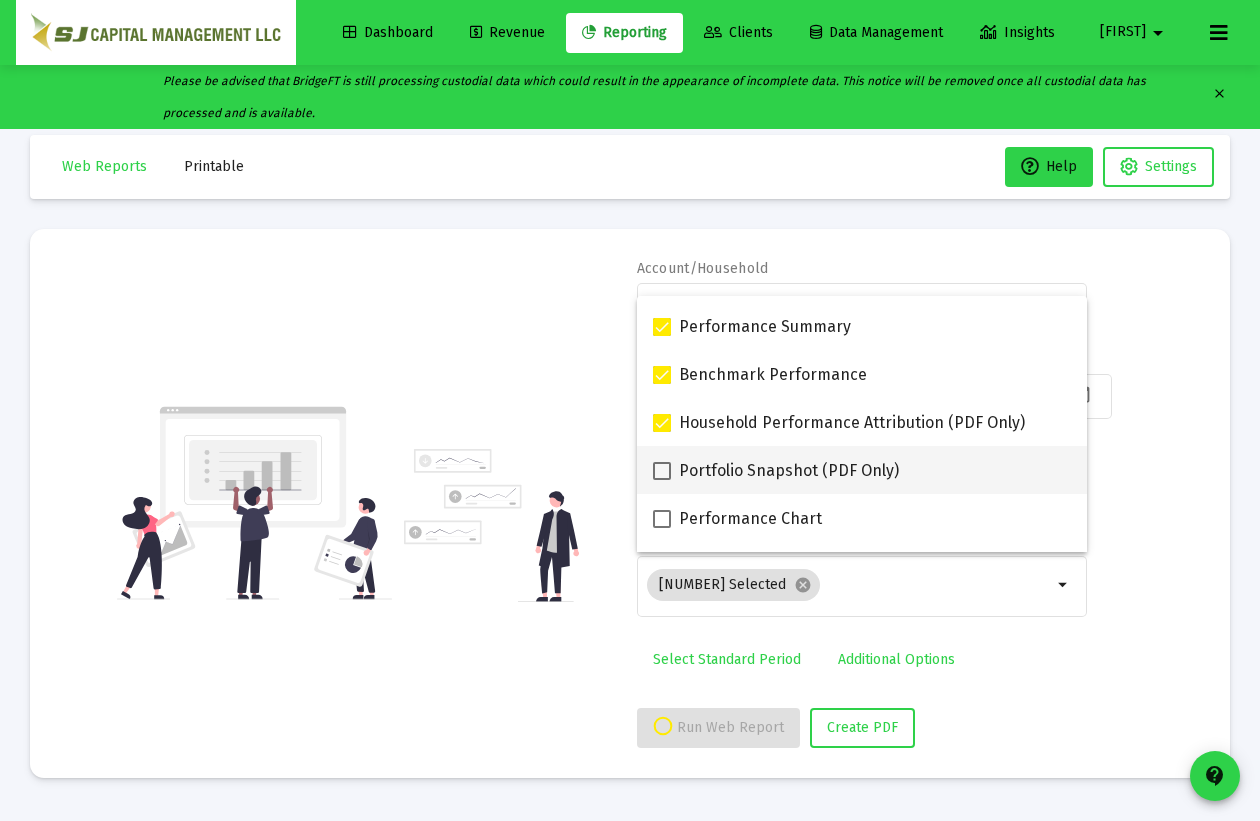 click at bounding box center [662, 471] 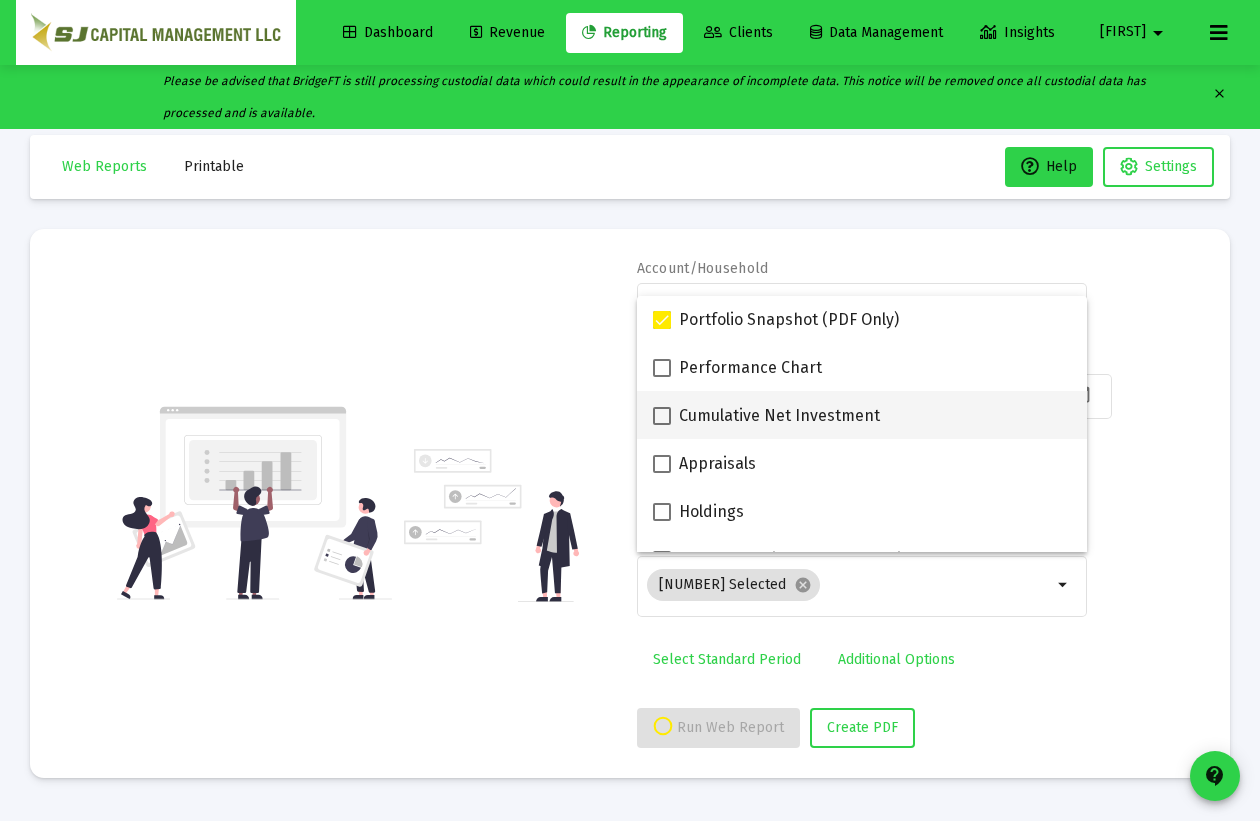 scroll, scrollTop: 272, scrollLeft: 0, axis: vertical 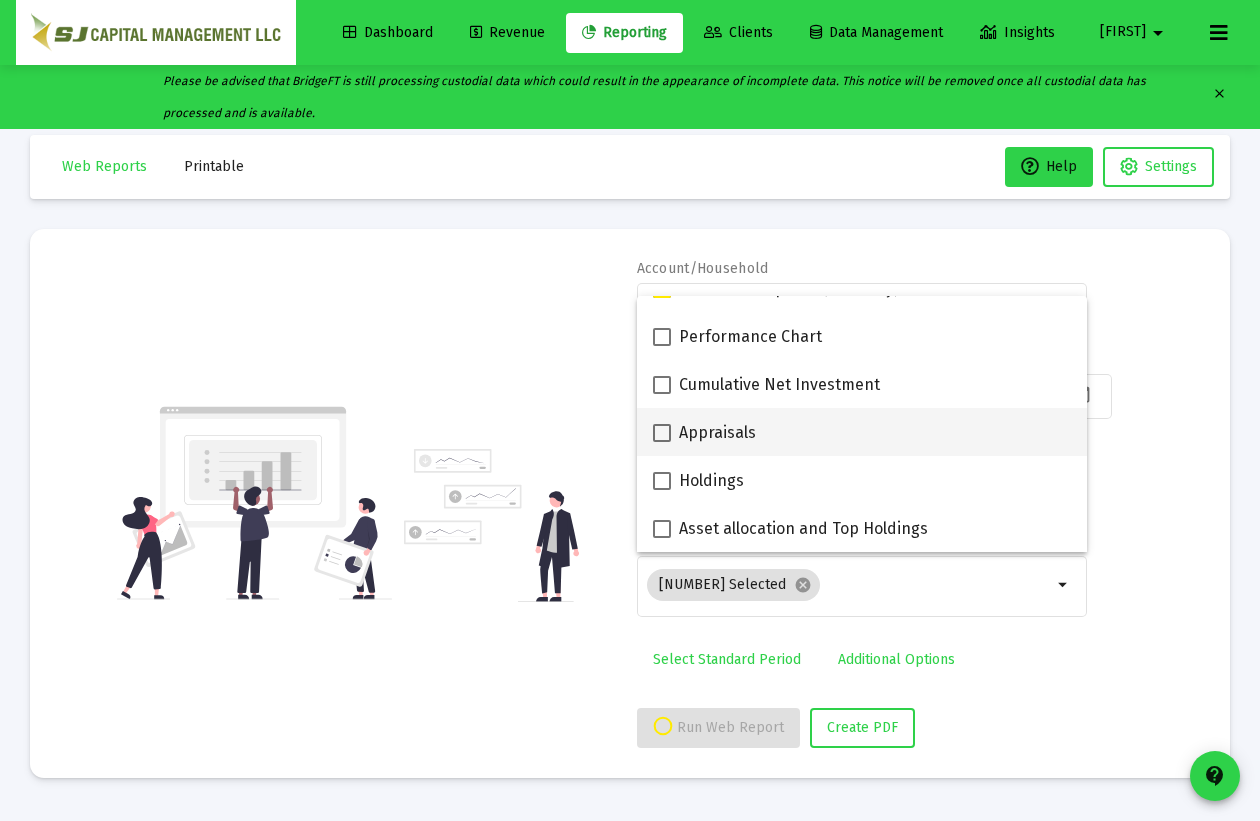 click on "Appraisals" at bounding box center (704, 433) 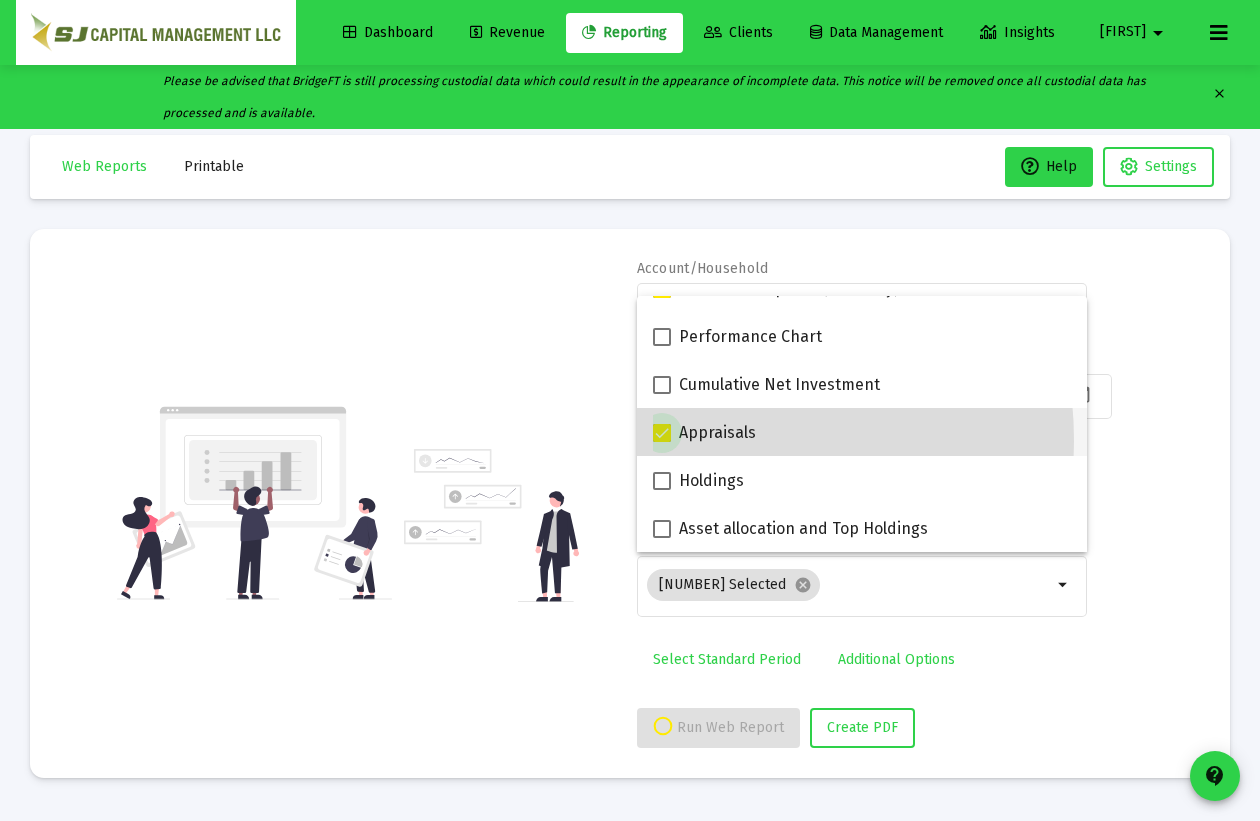 click on "Appraisals" at bounding box center [704, 433] 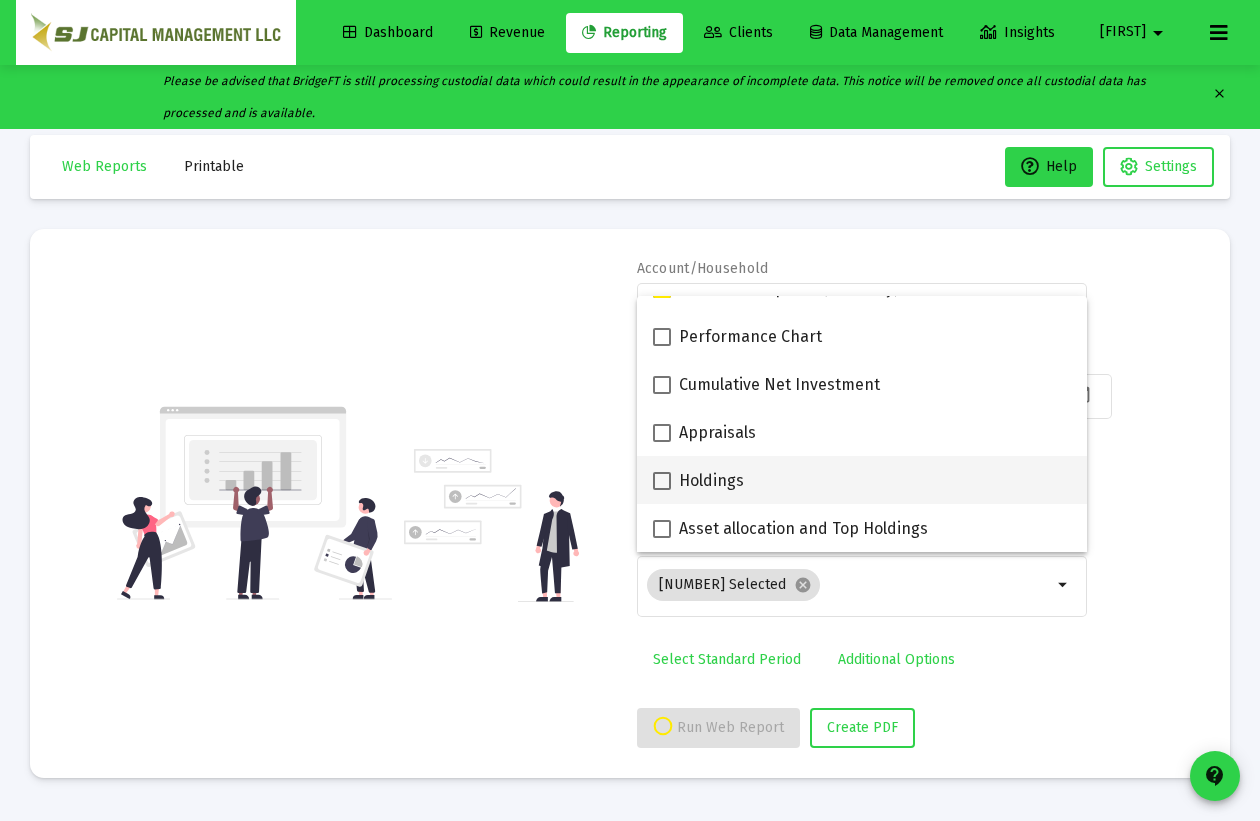 click at bounding box center [662, 481] 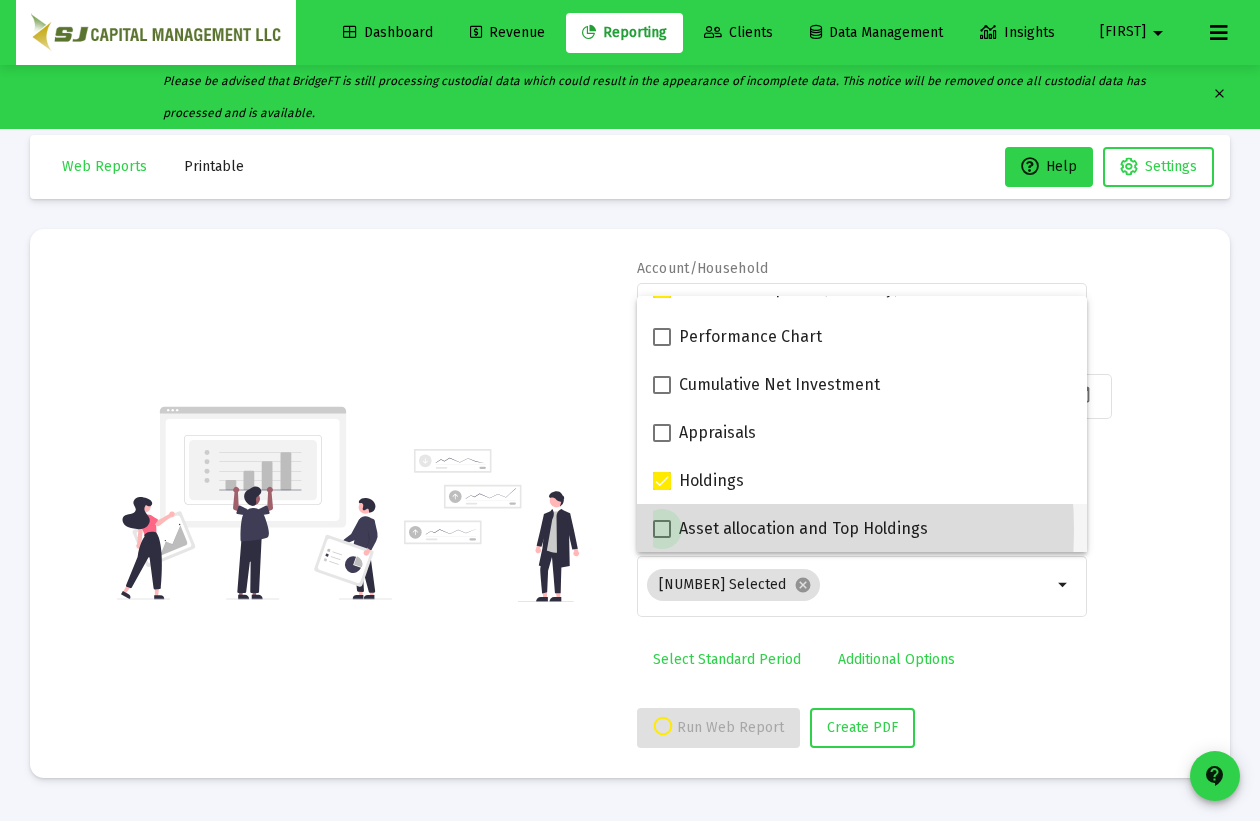 click at bounding box center (662, 529) 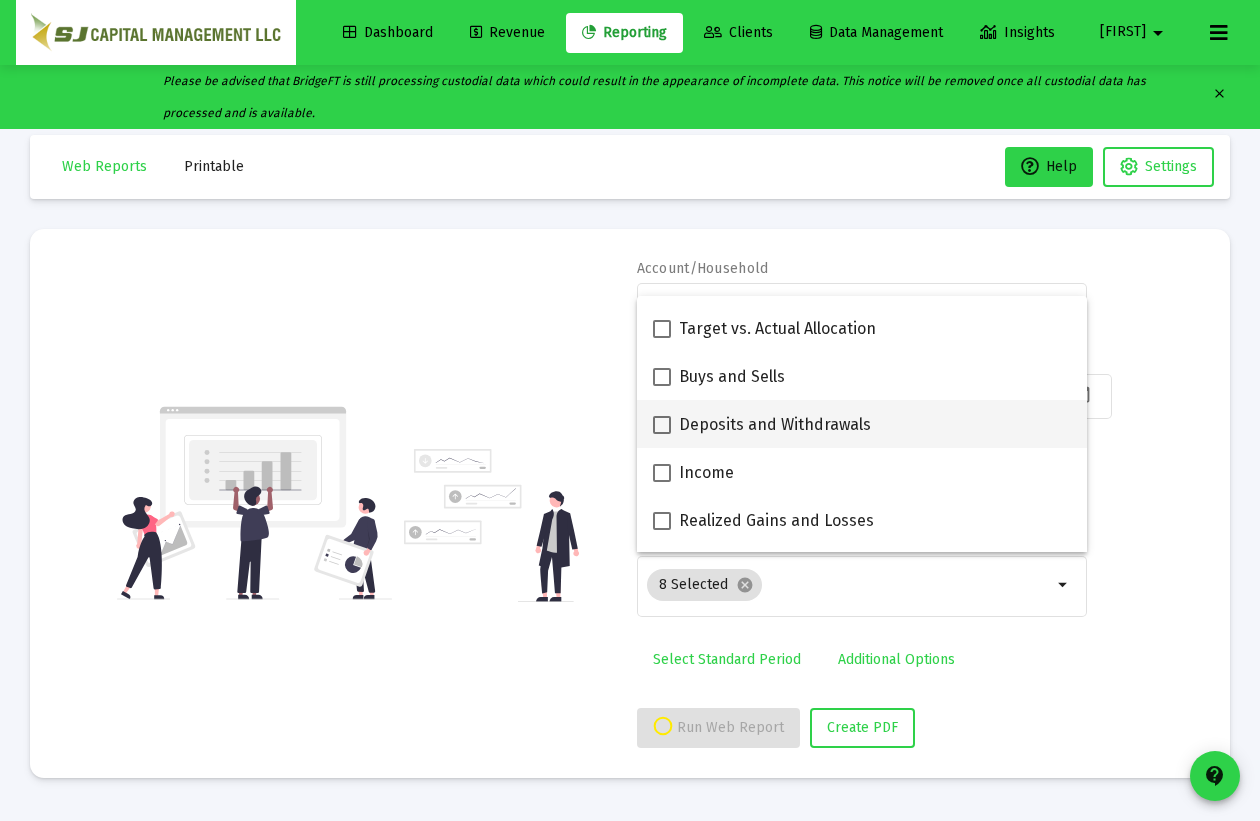 scroll, scrollTop: 545, scrollLeft: 0, axis: vertical 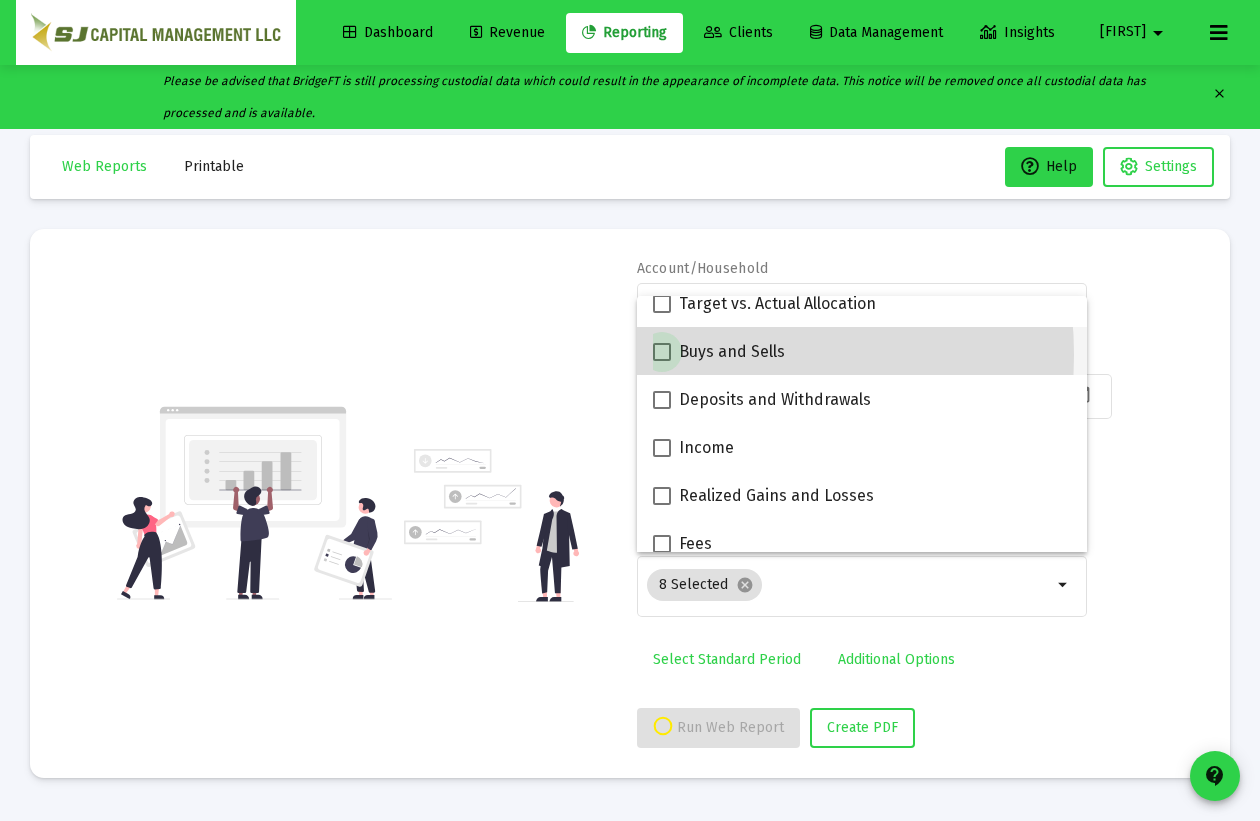 click at bounding box center [662, 352] 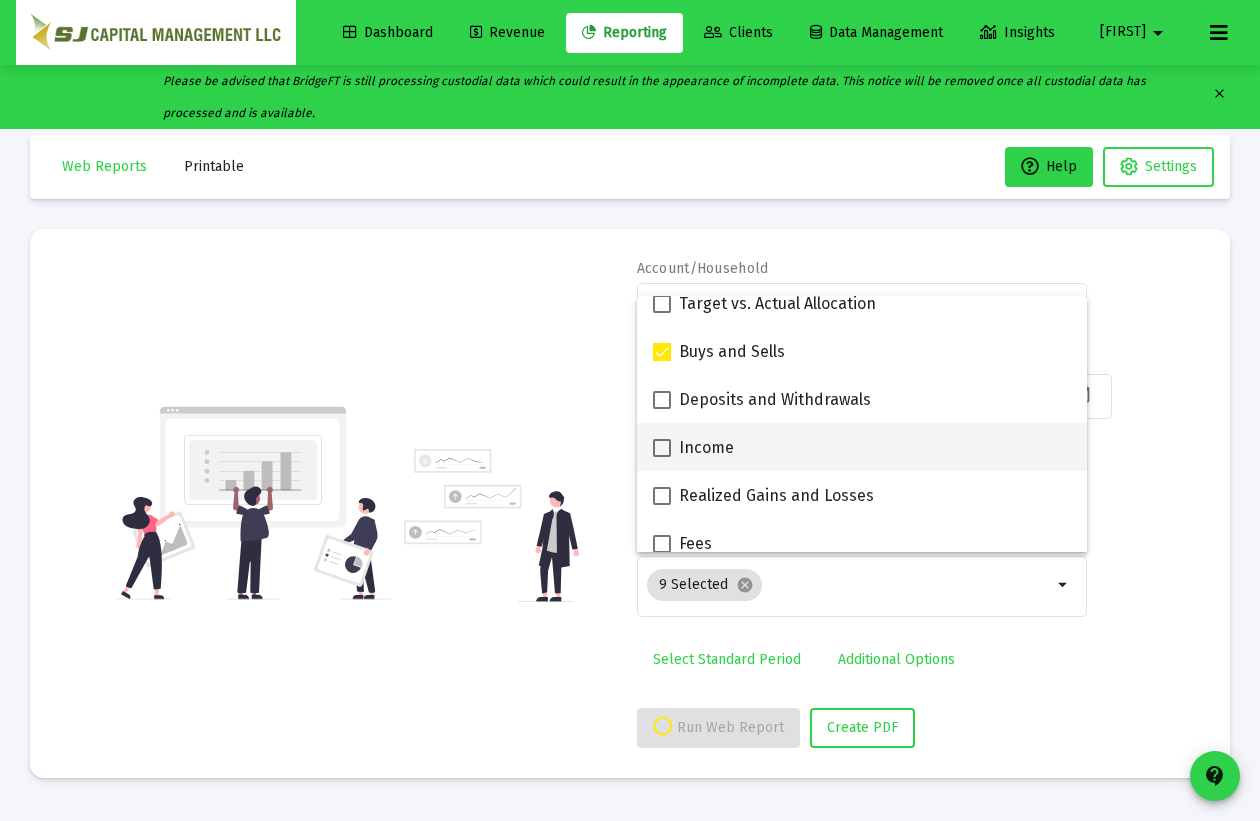 click at bounding box center (662, 448) 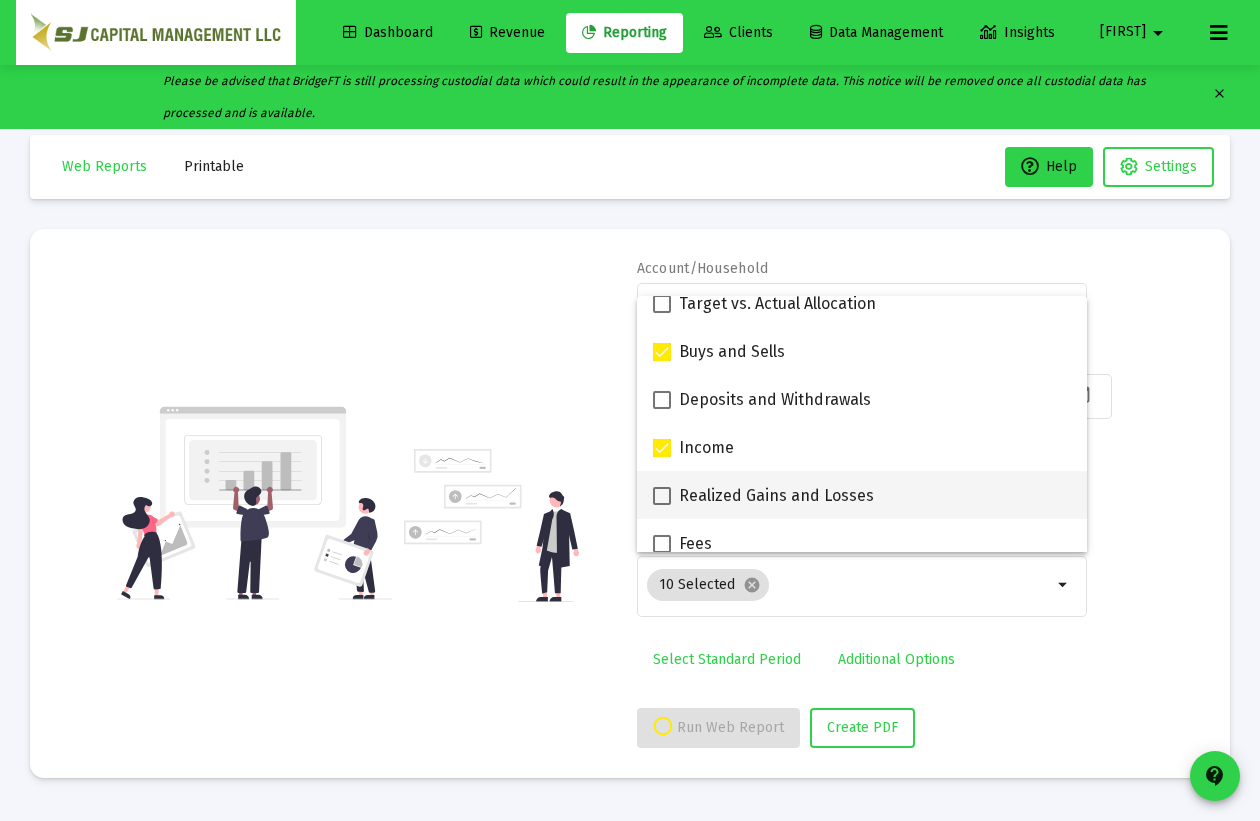 click at bounding box center (662, 496) 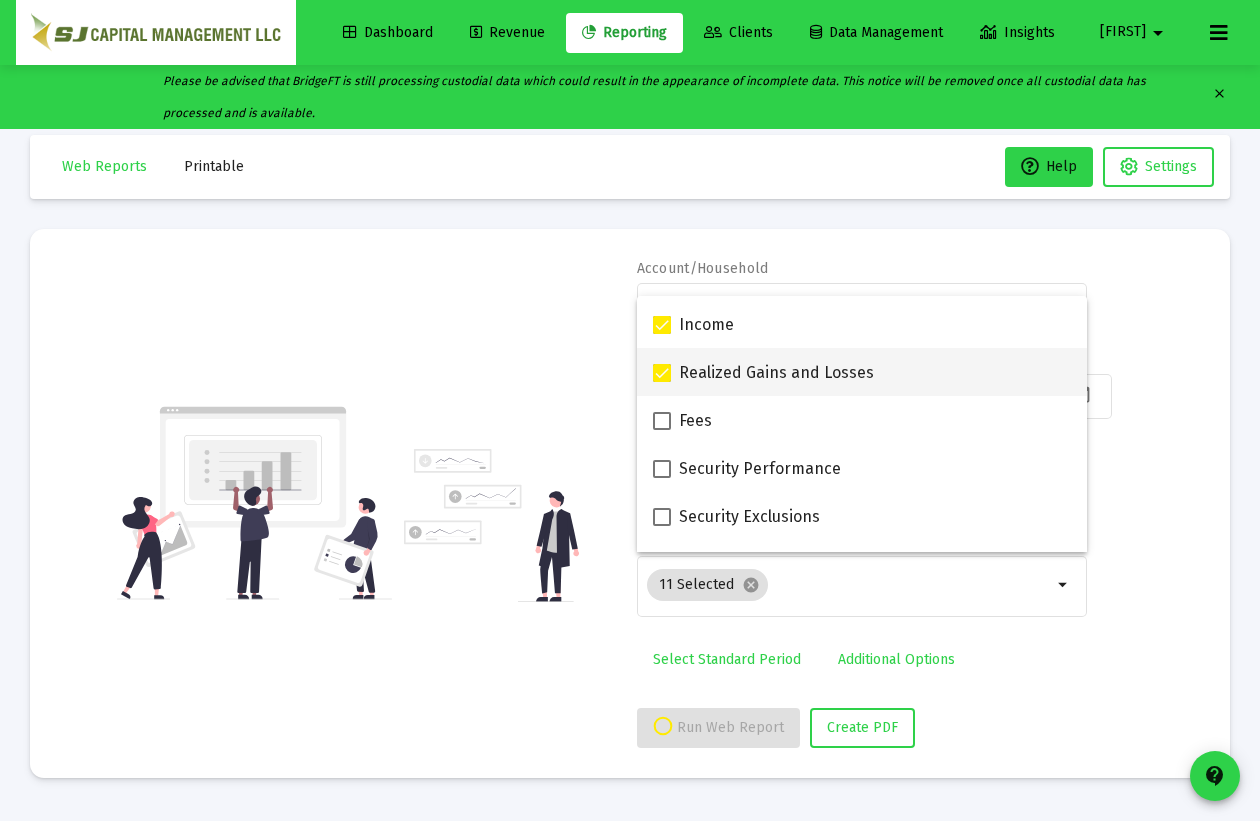 scroll, scrollTop: 727, scrollLeft: 0, axis: vertical 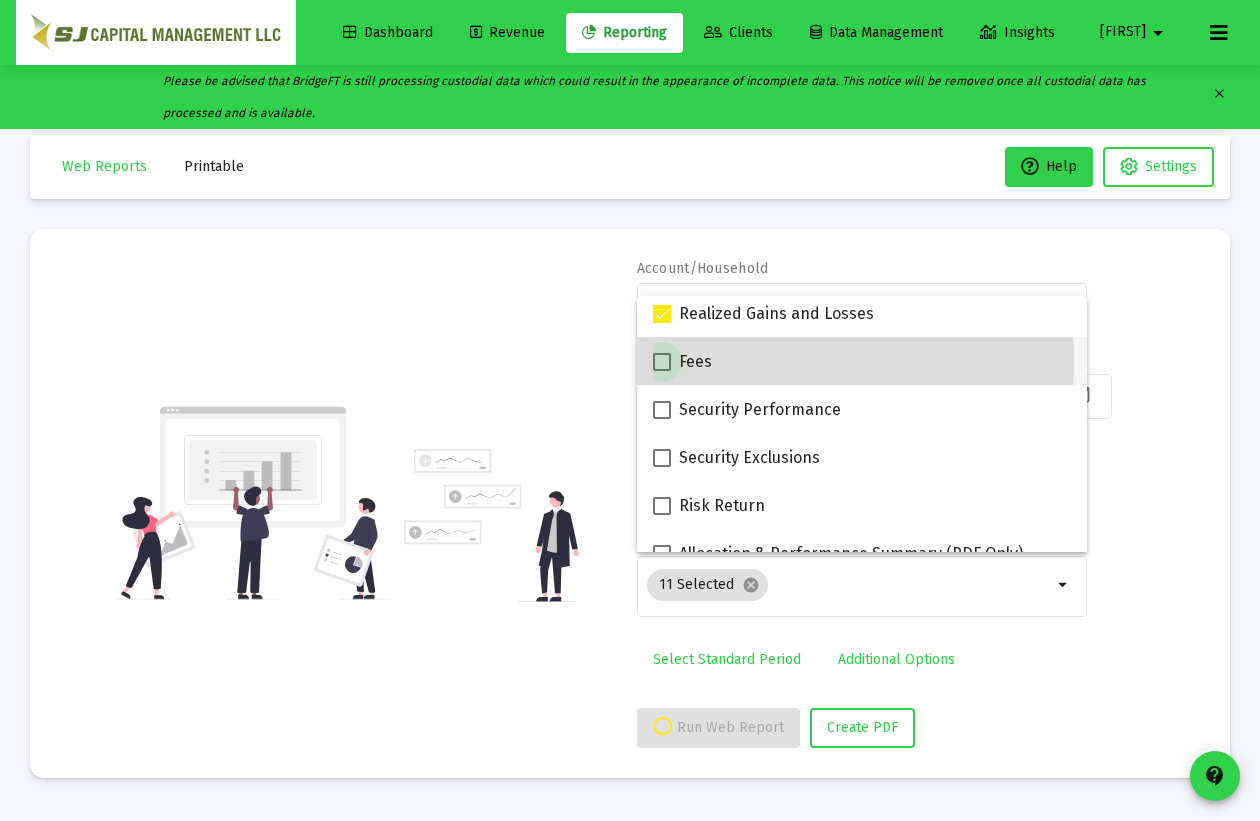 click at bounding box center [662, 362] 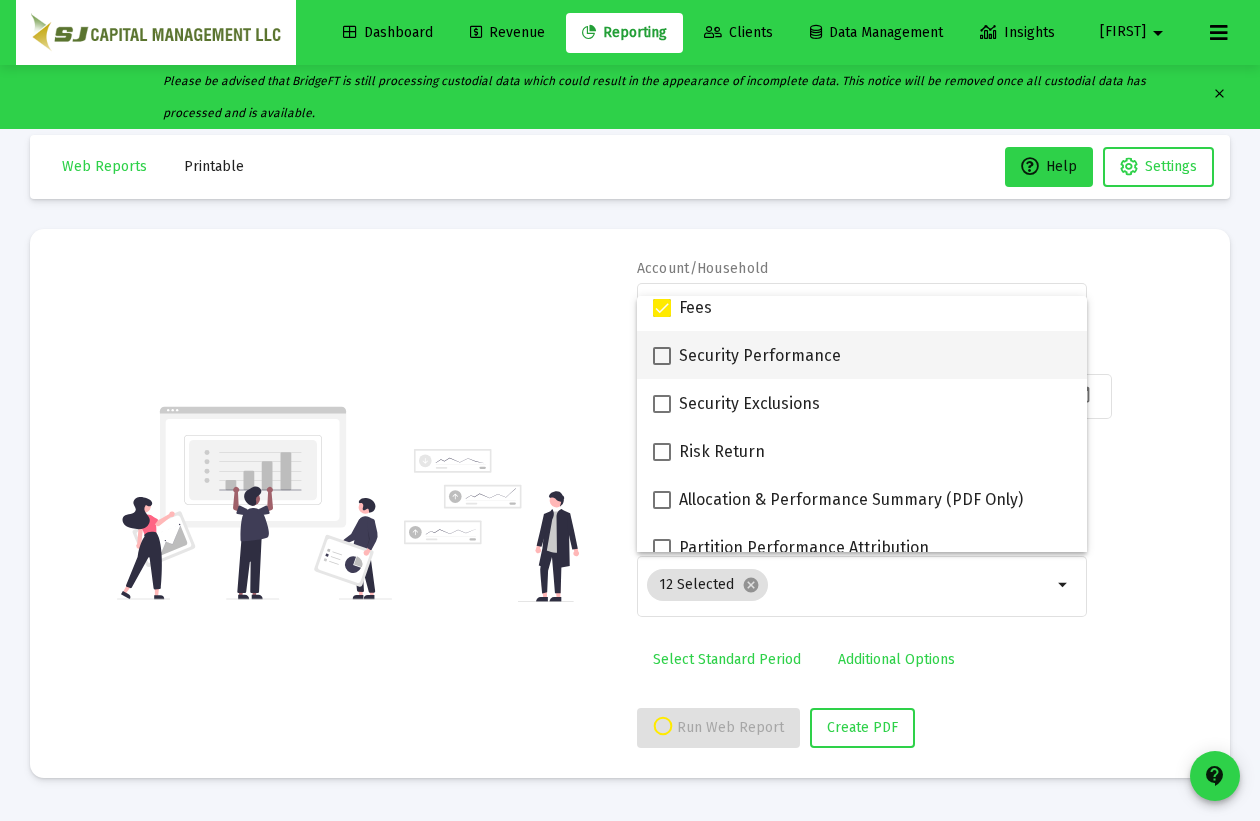 scroll, scrollTop: 800, scrollLeft: 0, axis: vertical 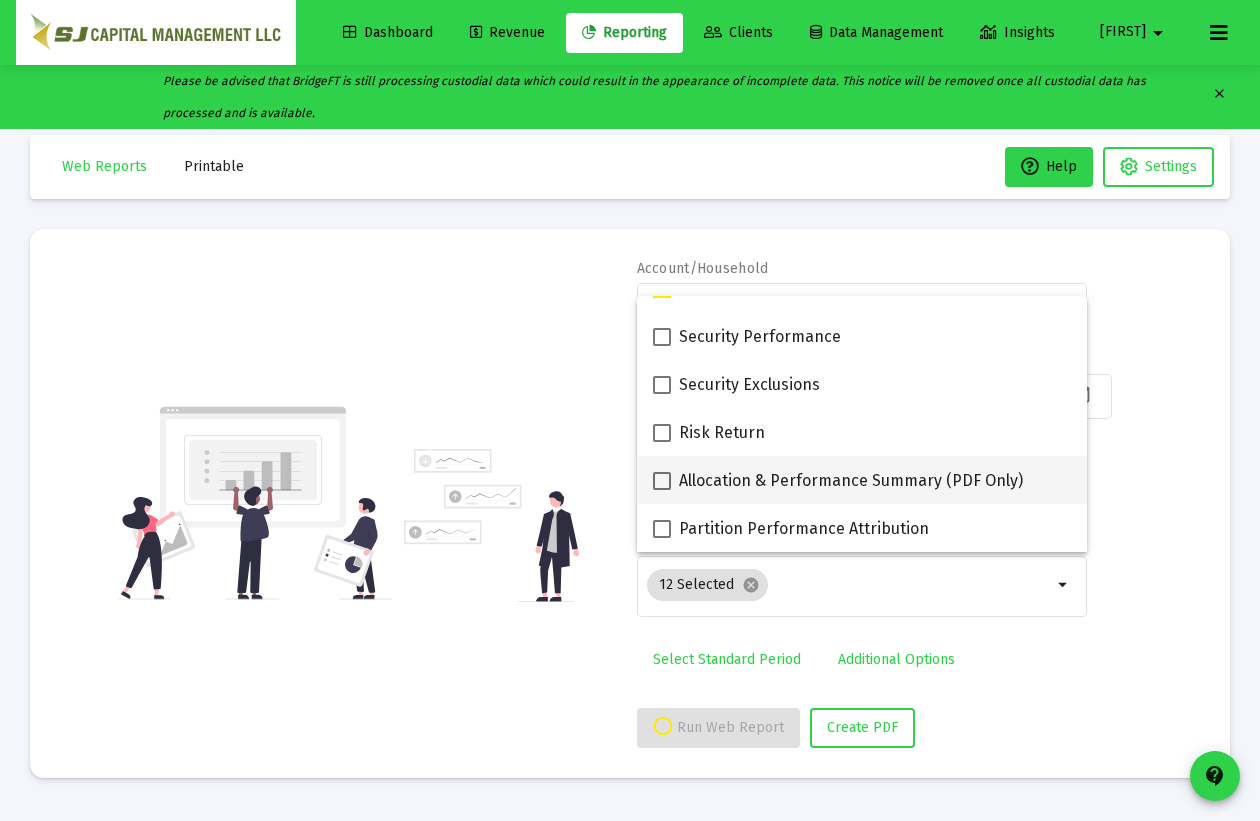 click at bounding box center [662, 481] 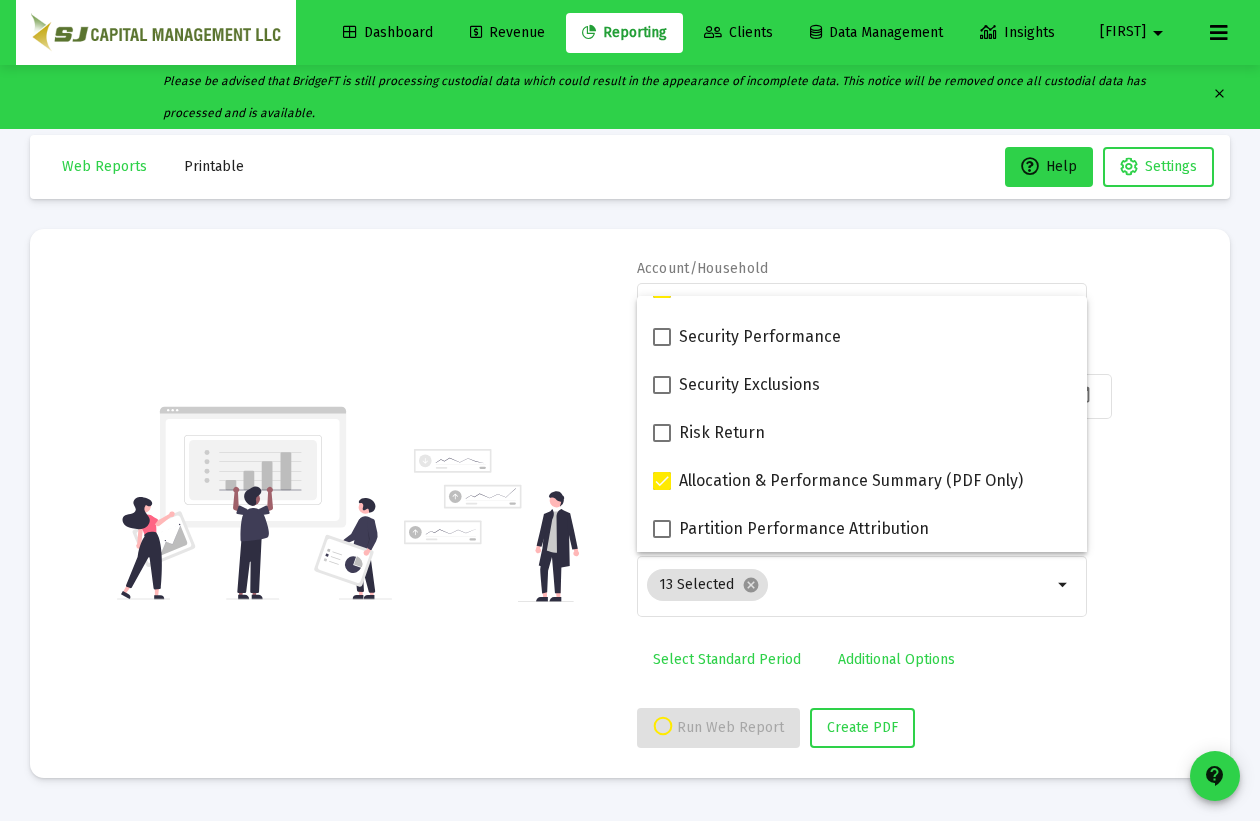 click 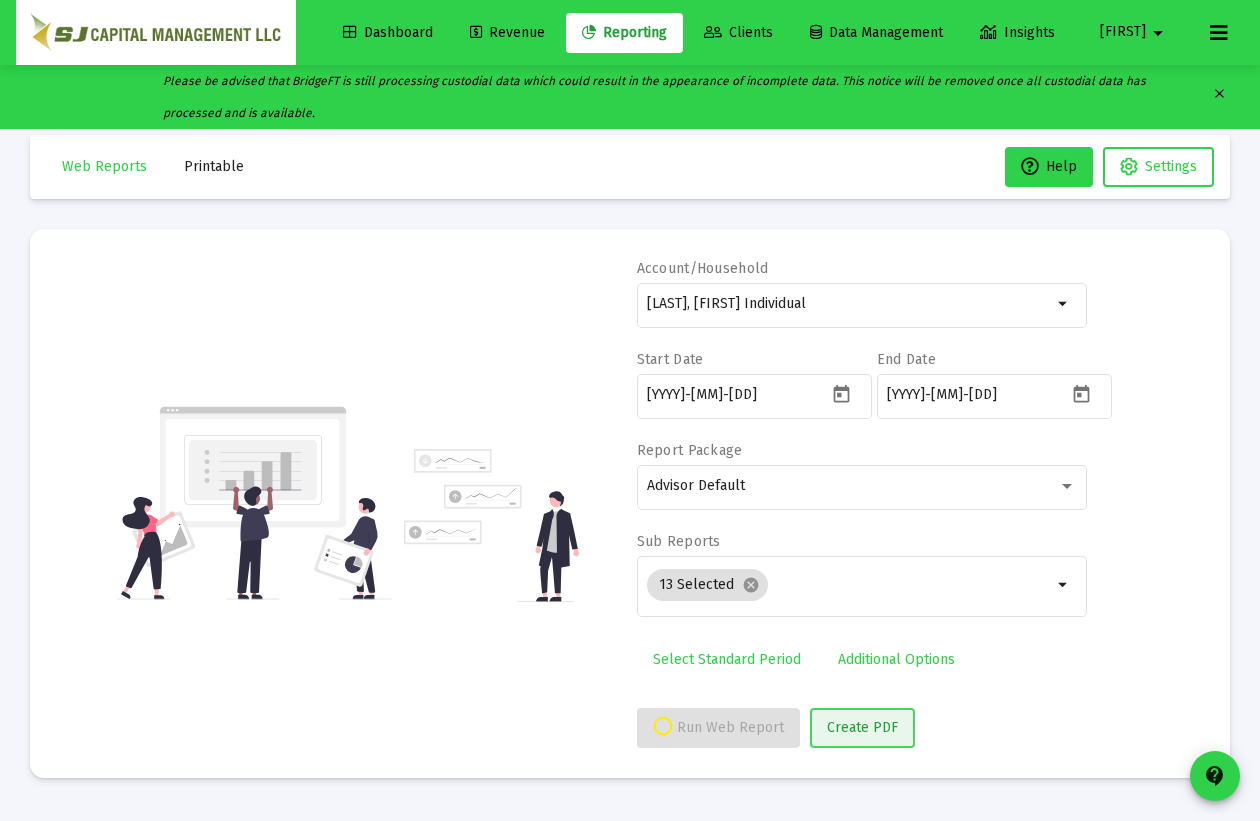 click on "Create PDF" 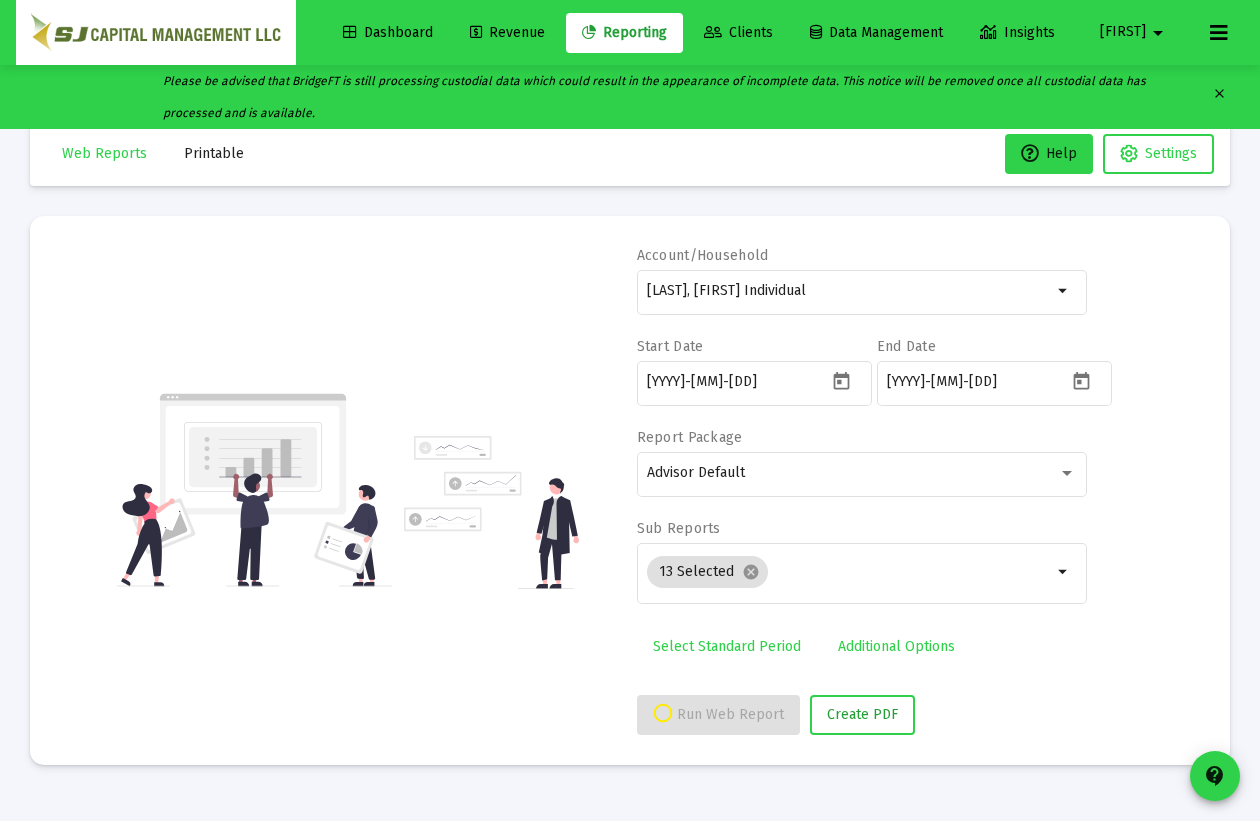 scroll, scrollTop: 0, scrollLeft: 0, axis: both 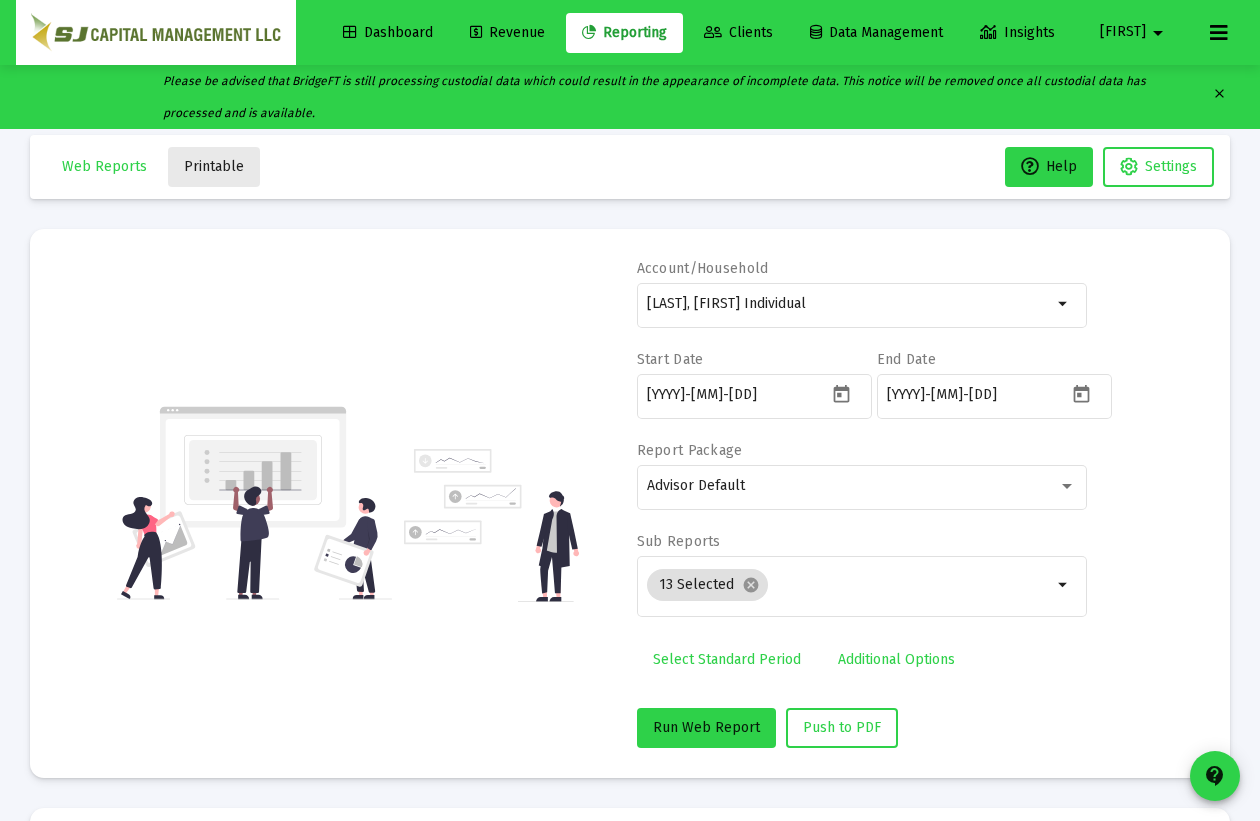 click on "Printable" 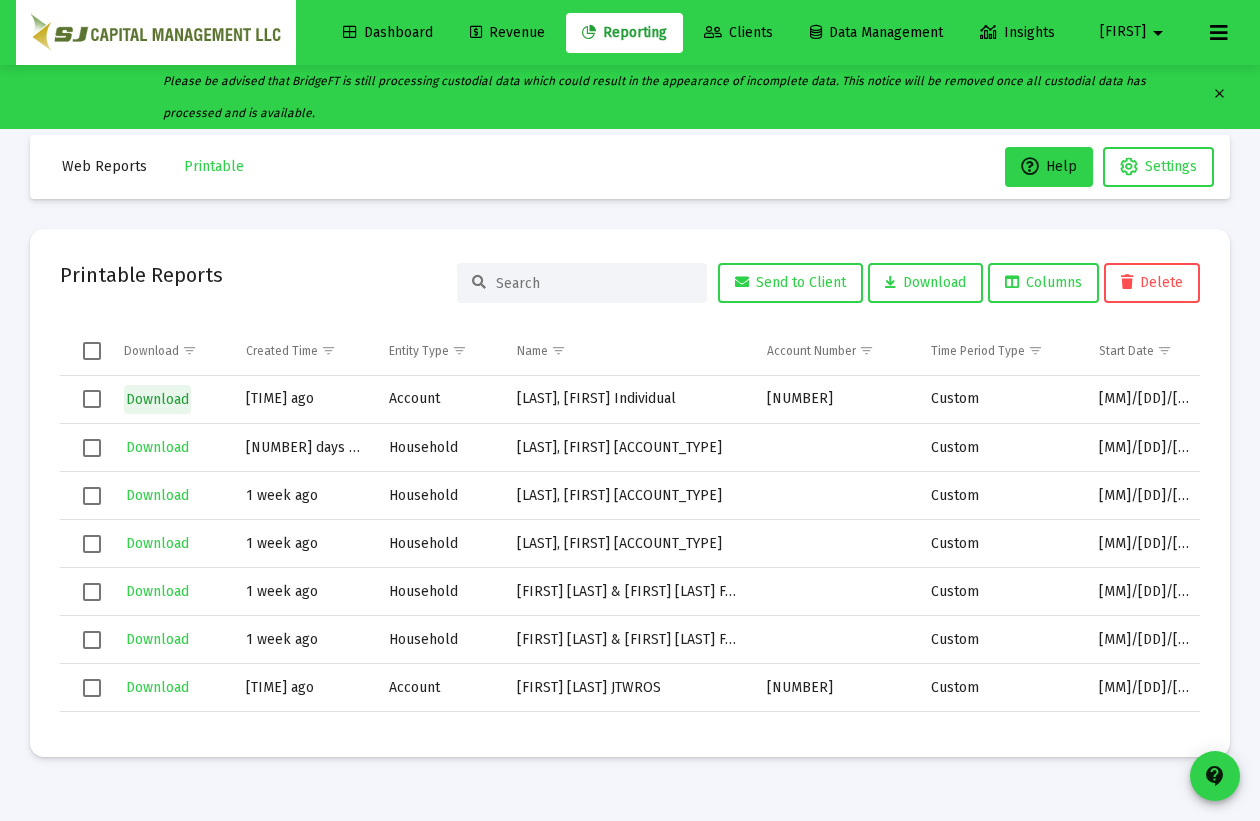 click on "Download" 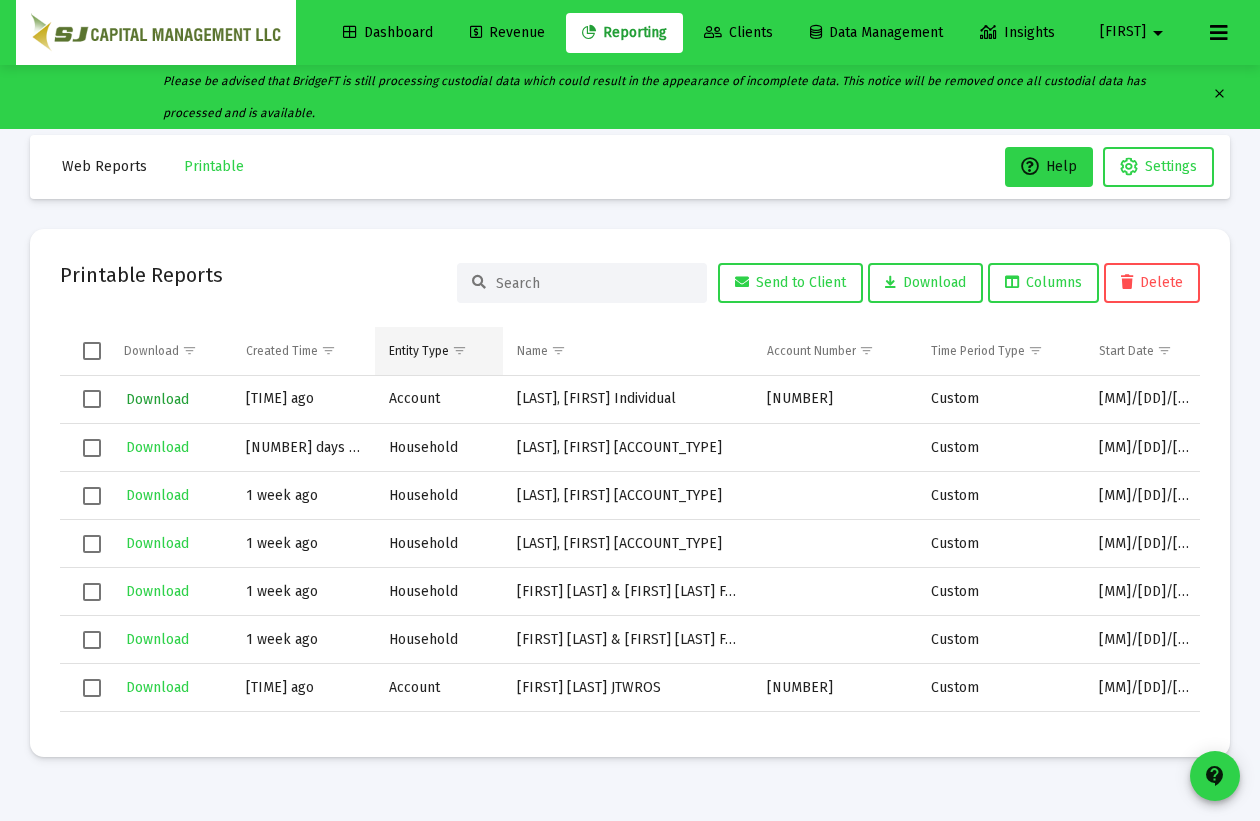 type 